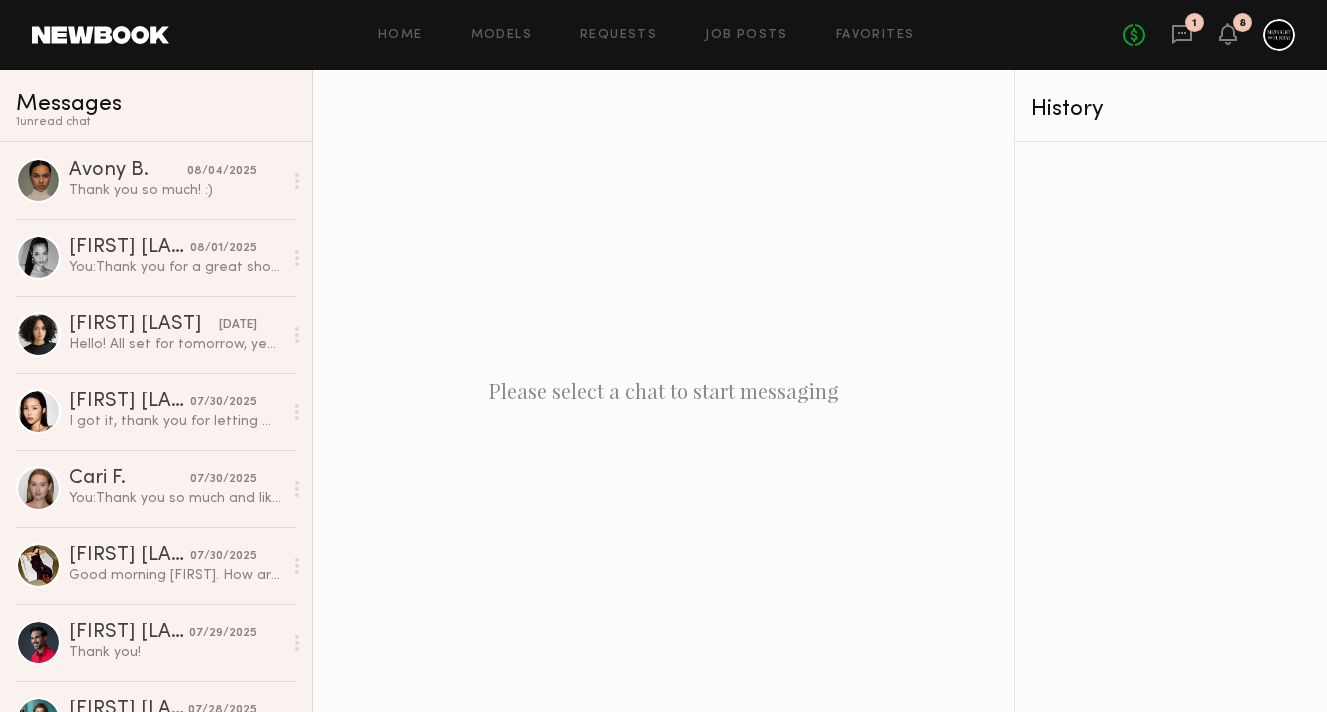 scroll, scrollTop: 0, scrollLeft: 0, axis: both 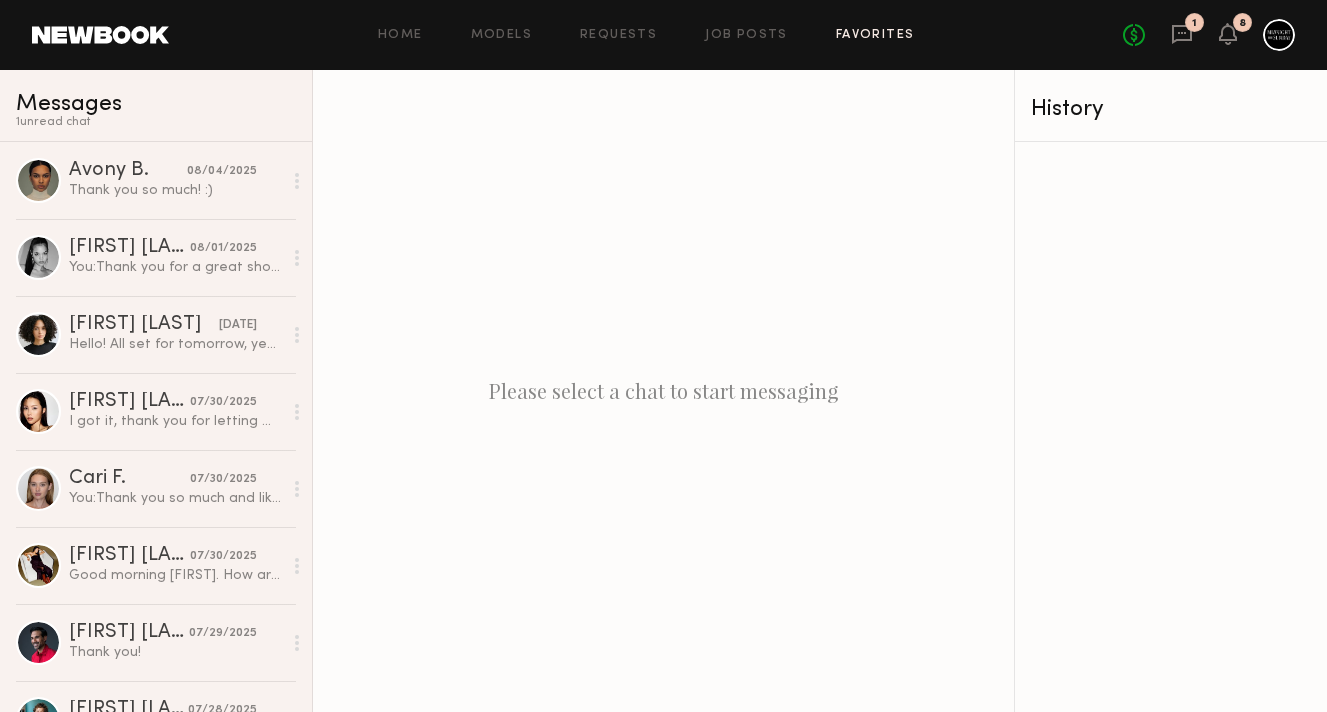 click on "Favorites" 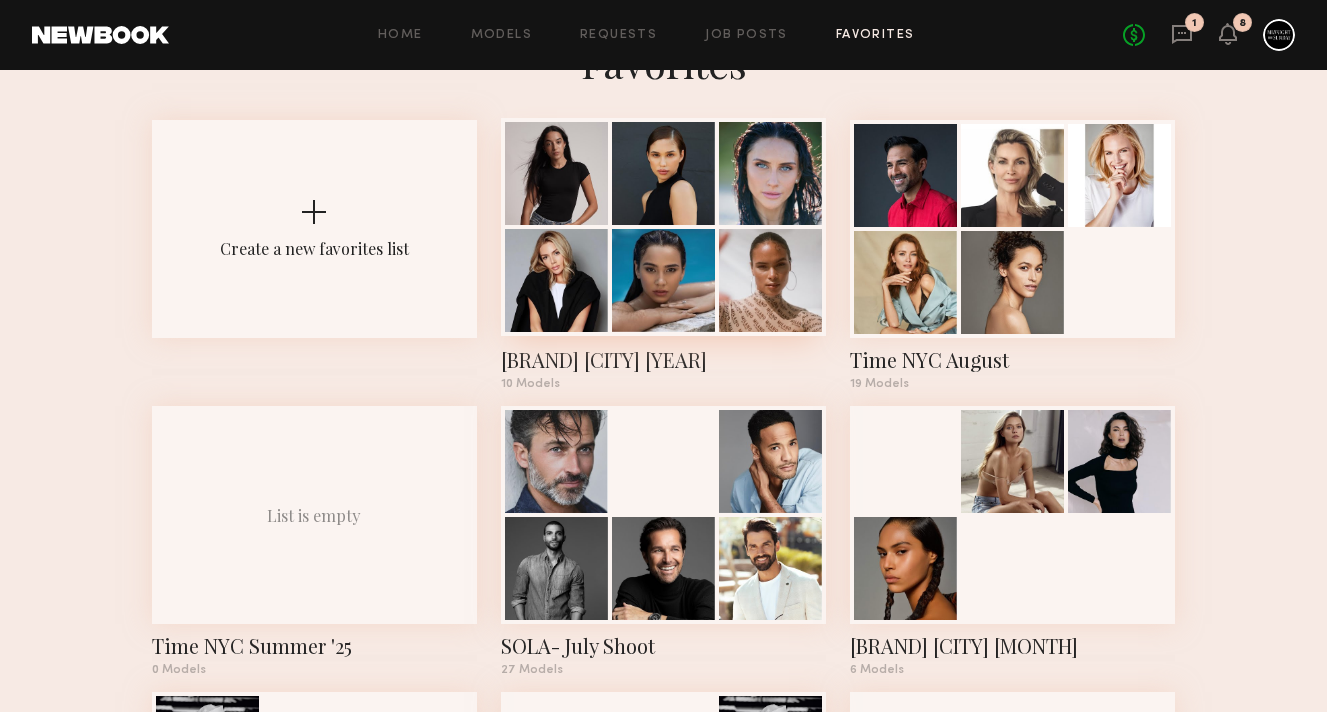scroll, scrollTop: 89, scrollLeft: 0, axis: vertical 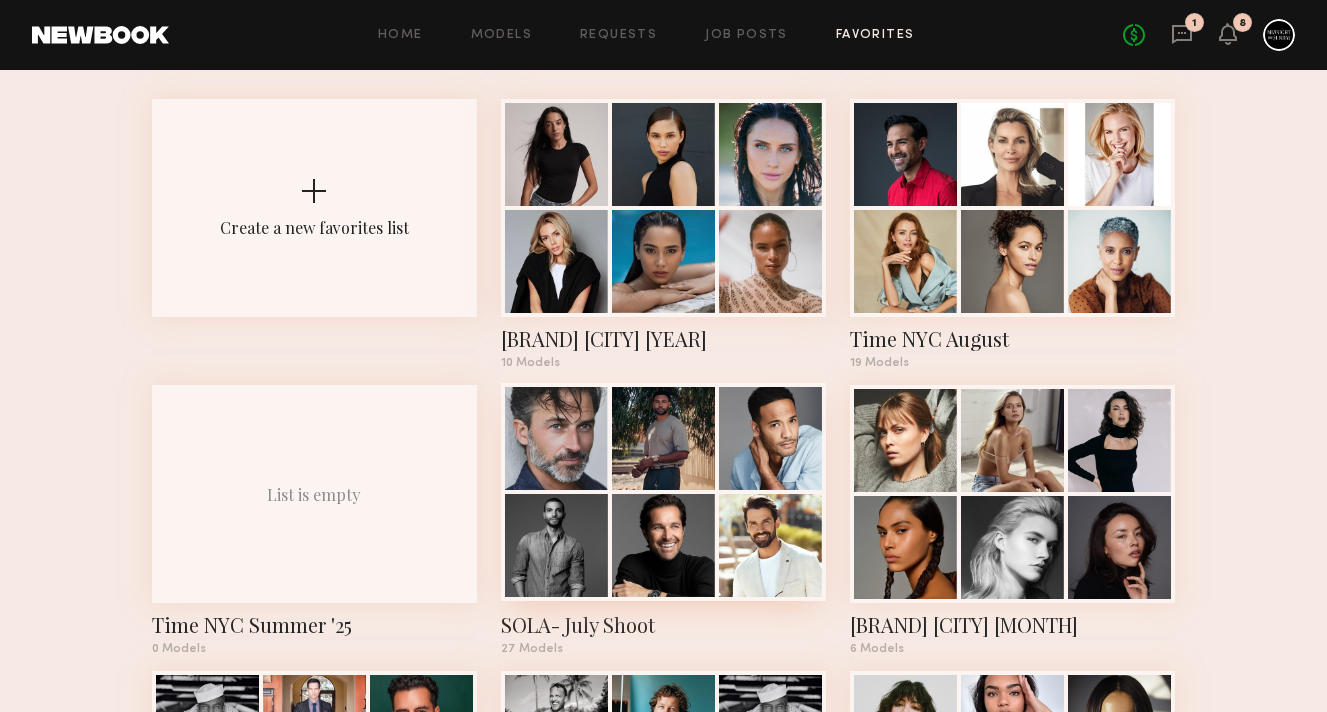 click 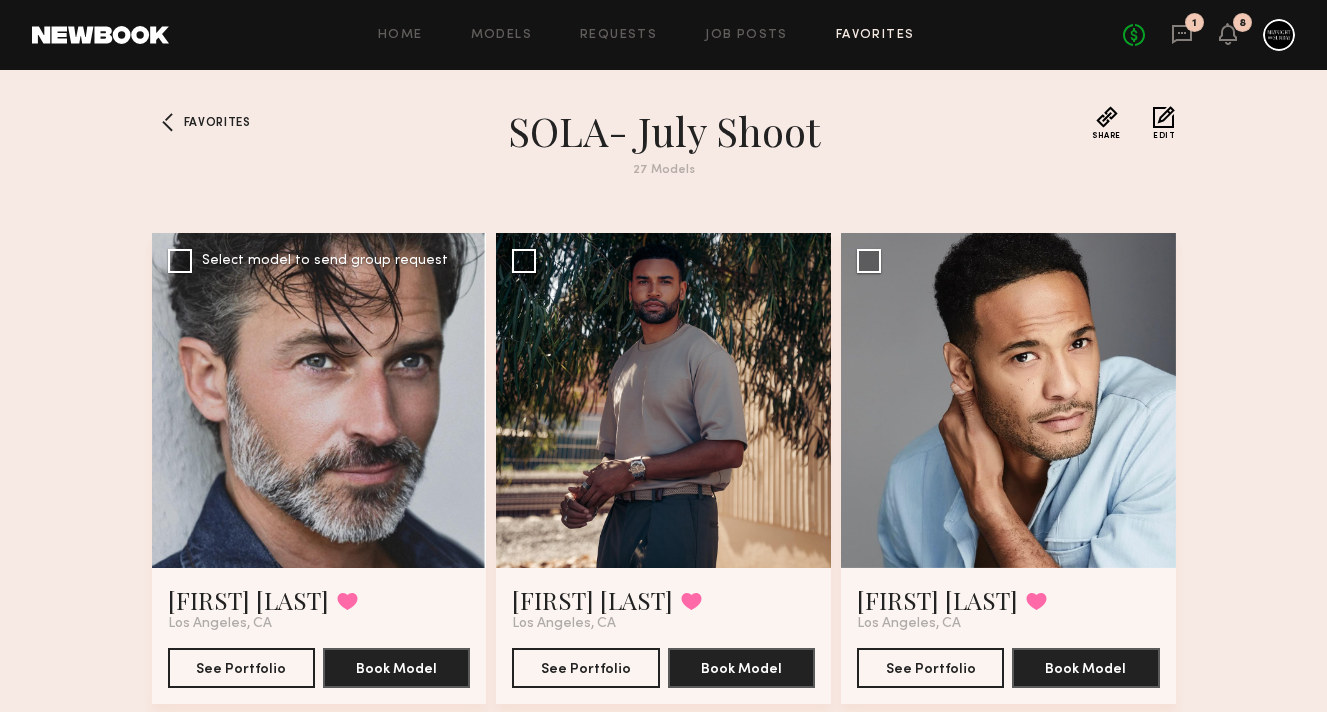 scroll, scrollTop: 34, scrollLeft: 0, axis: vertical 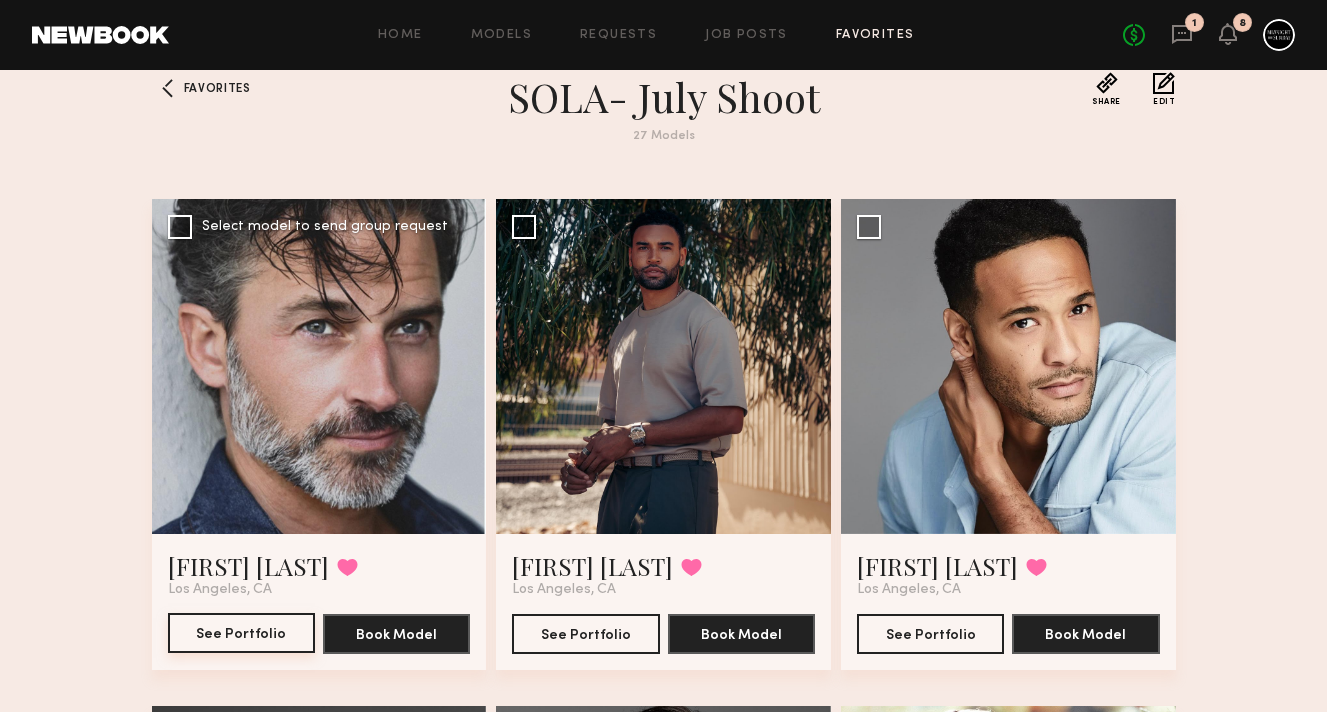 click on "See Portfolio" 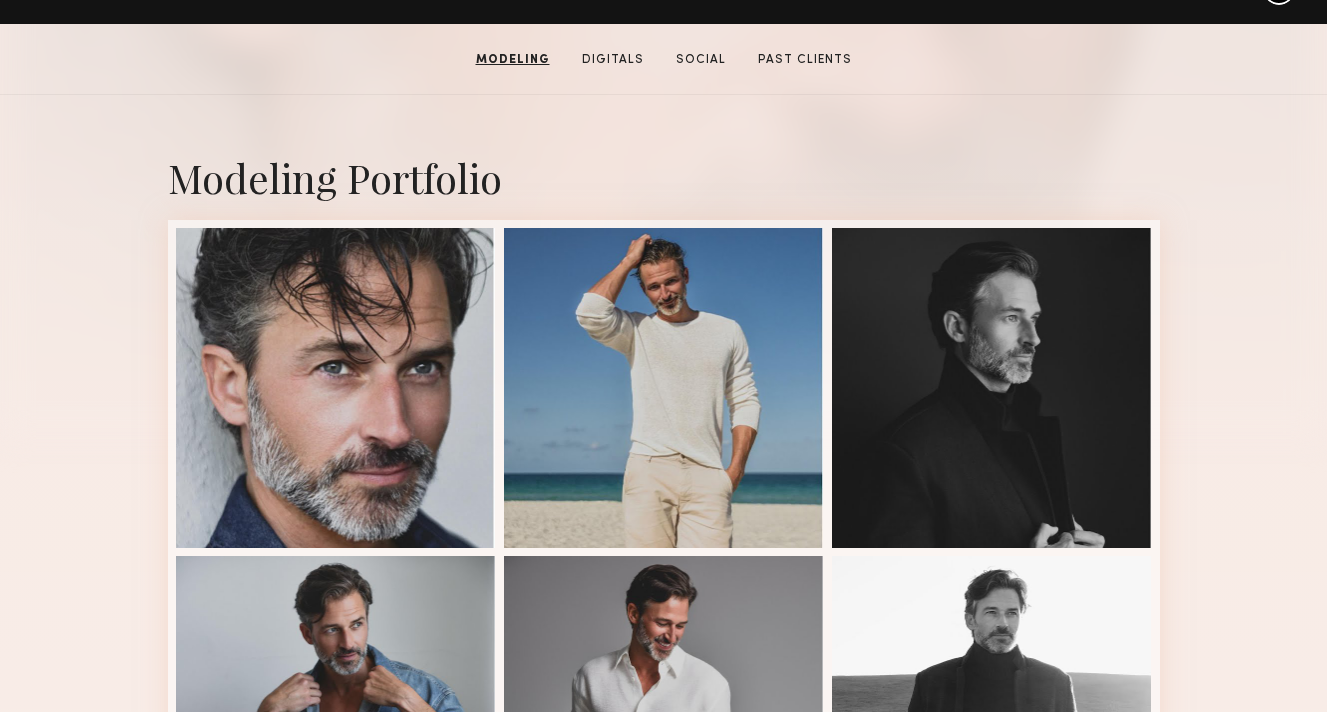 scroll, scrollTop: 0, scrollLeft: 0, axis: both 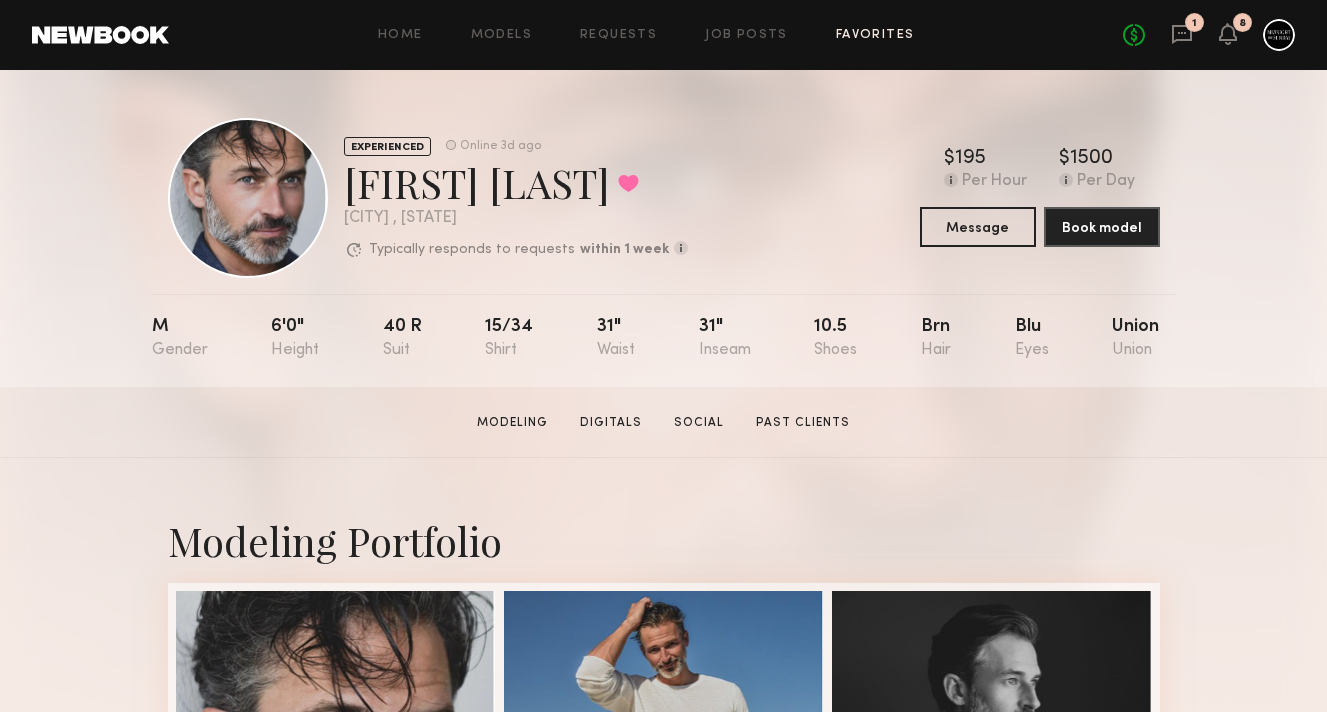 click on "Favorites" 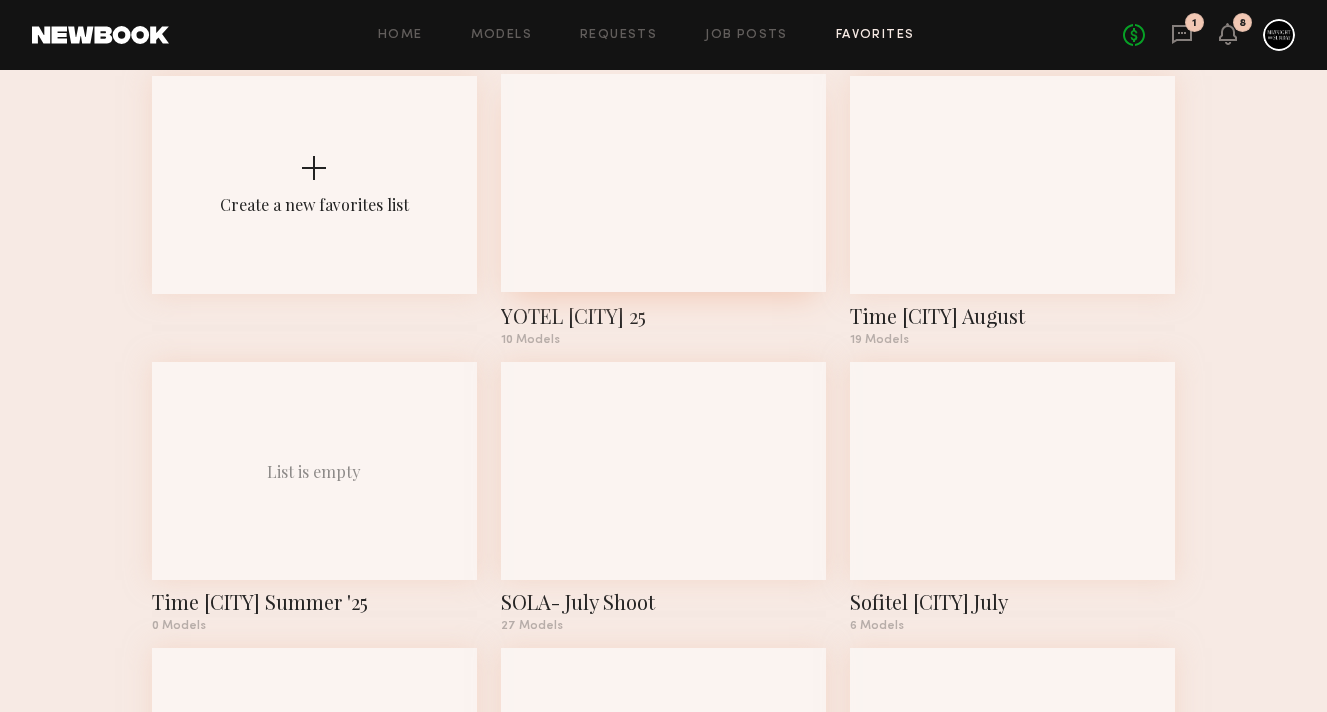 scroll, scrollTop: 129, scrollLeft: 0, axis: vertical 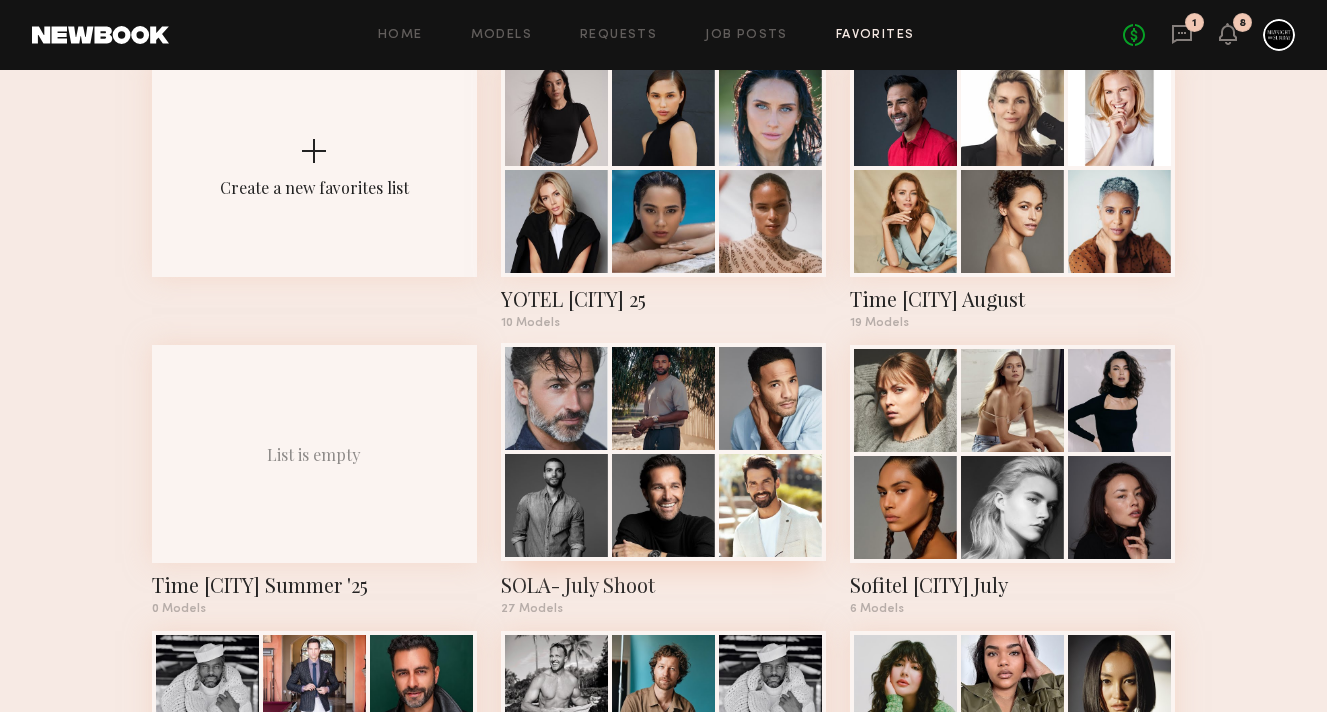 click 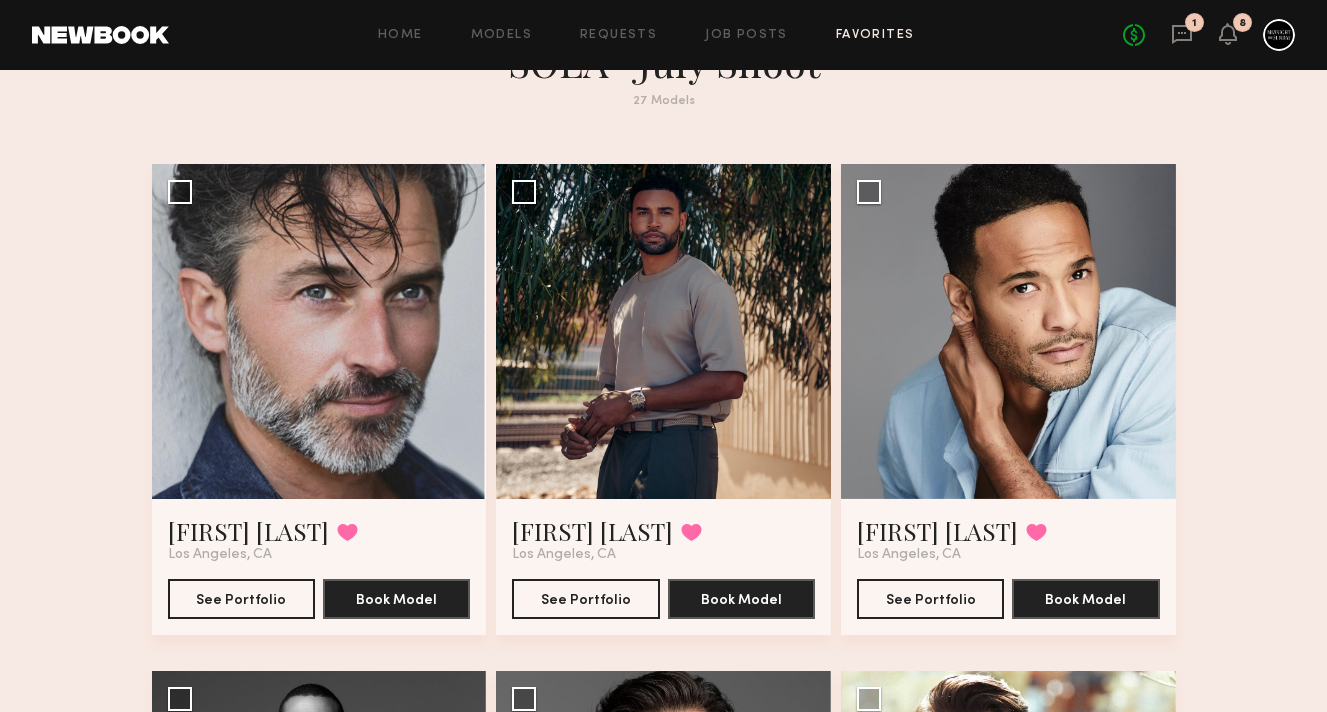 scroll, scrollTop: 81, scrollLeft: 0, axis: vertical 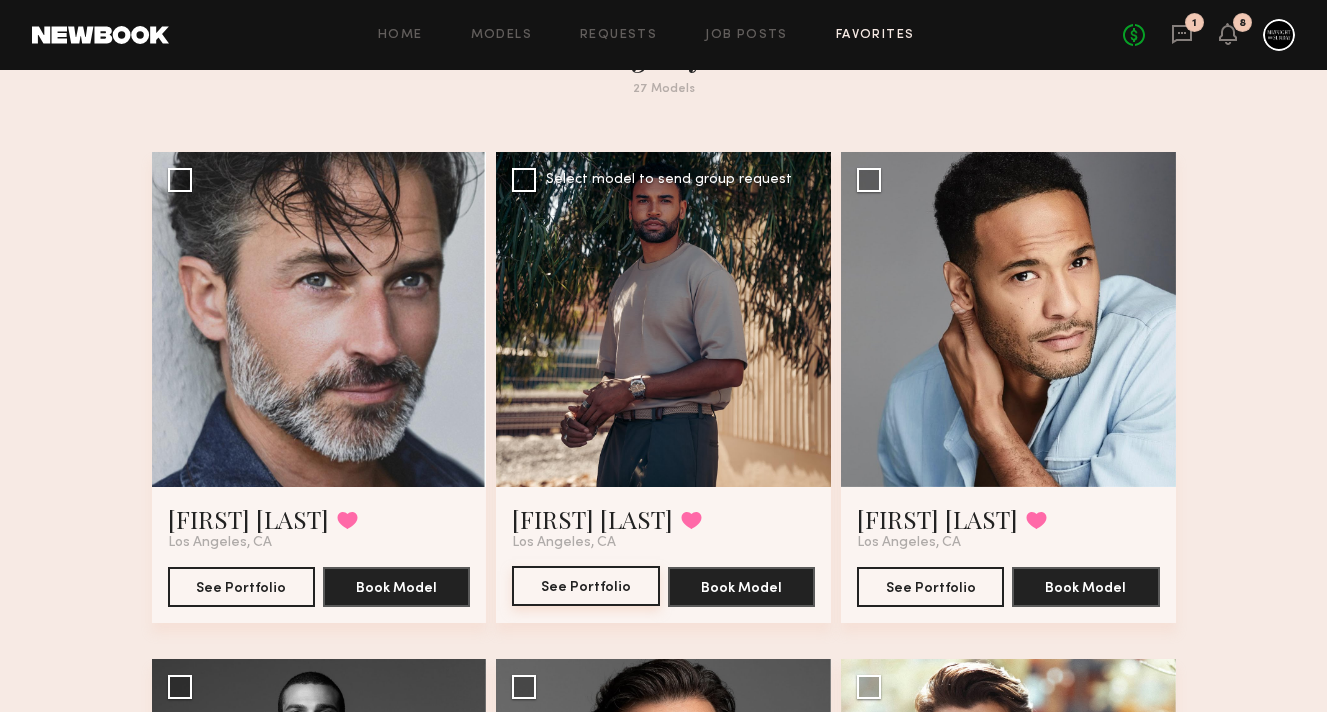 click on "See Portfolio" 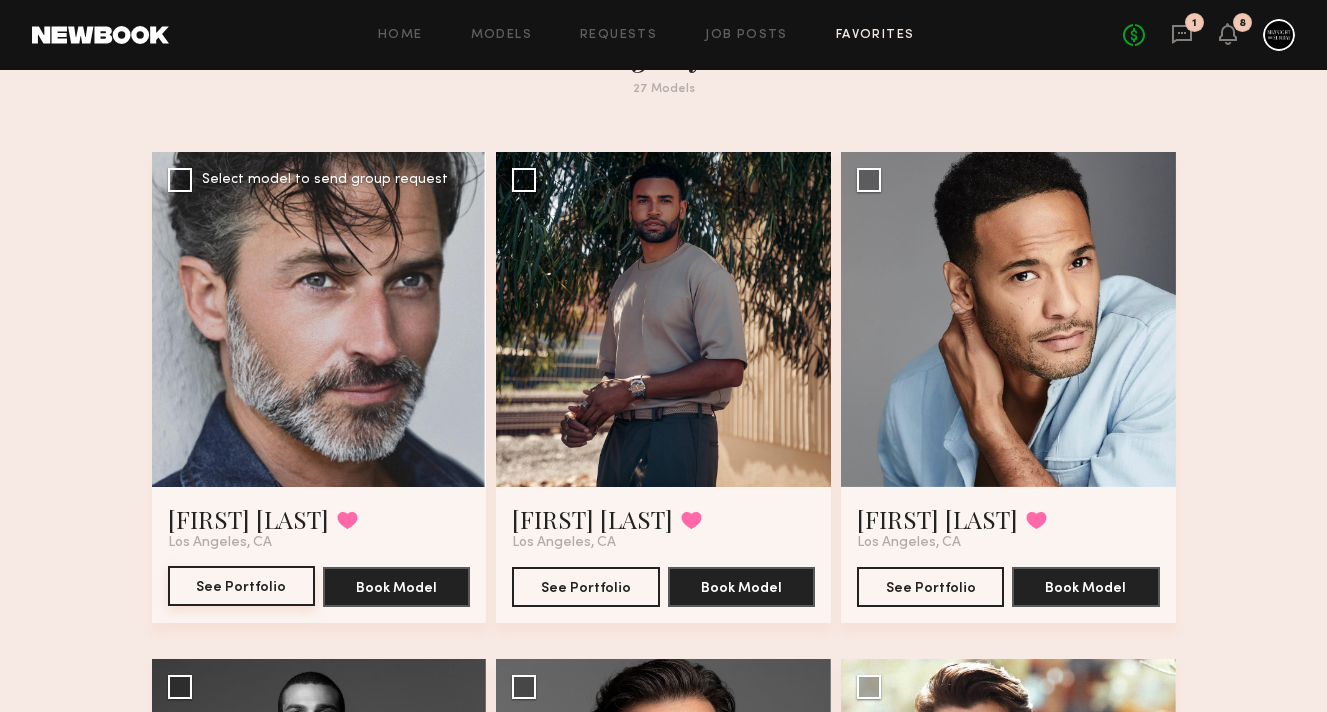 click on "See Portfolio" 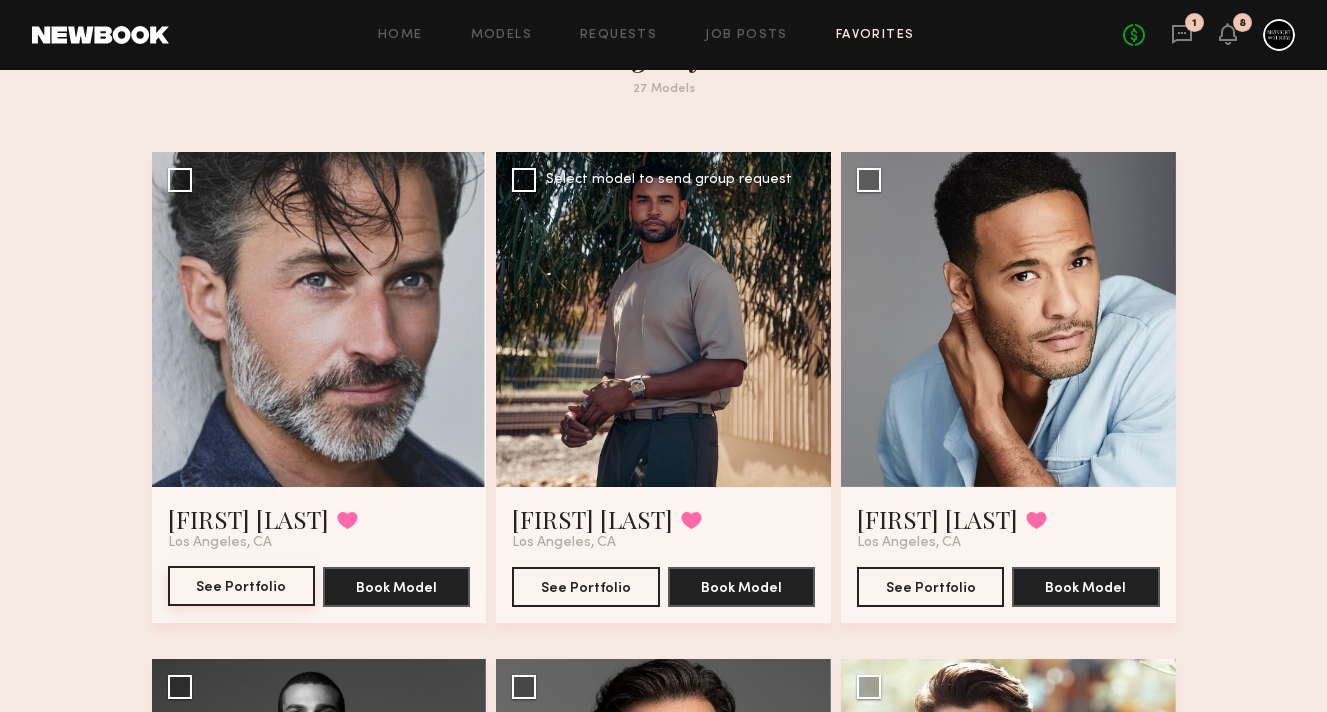 scroll, scrollTop: 135, scrollLeft: 0, axis: vertical 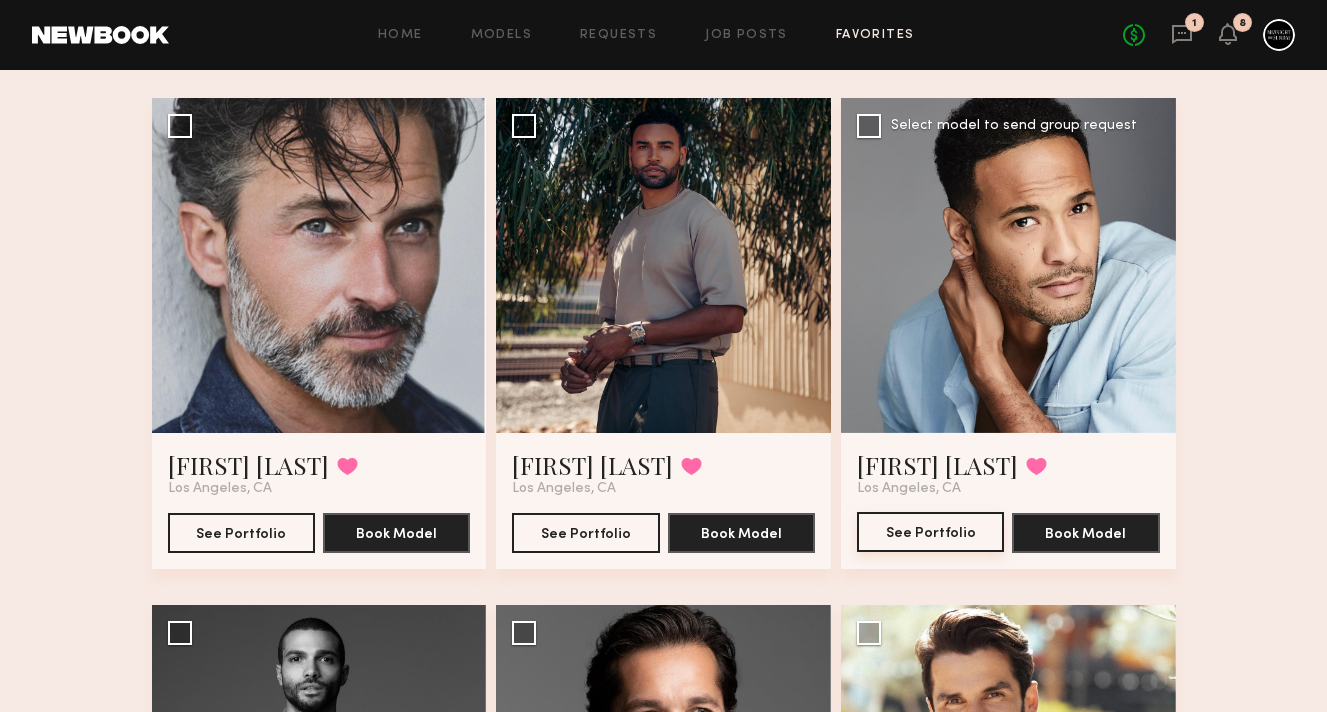 click on "See Portfolio" 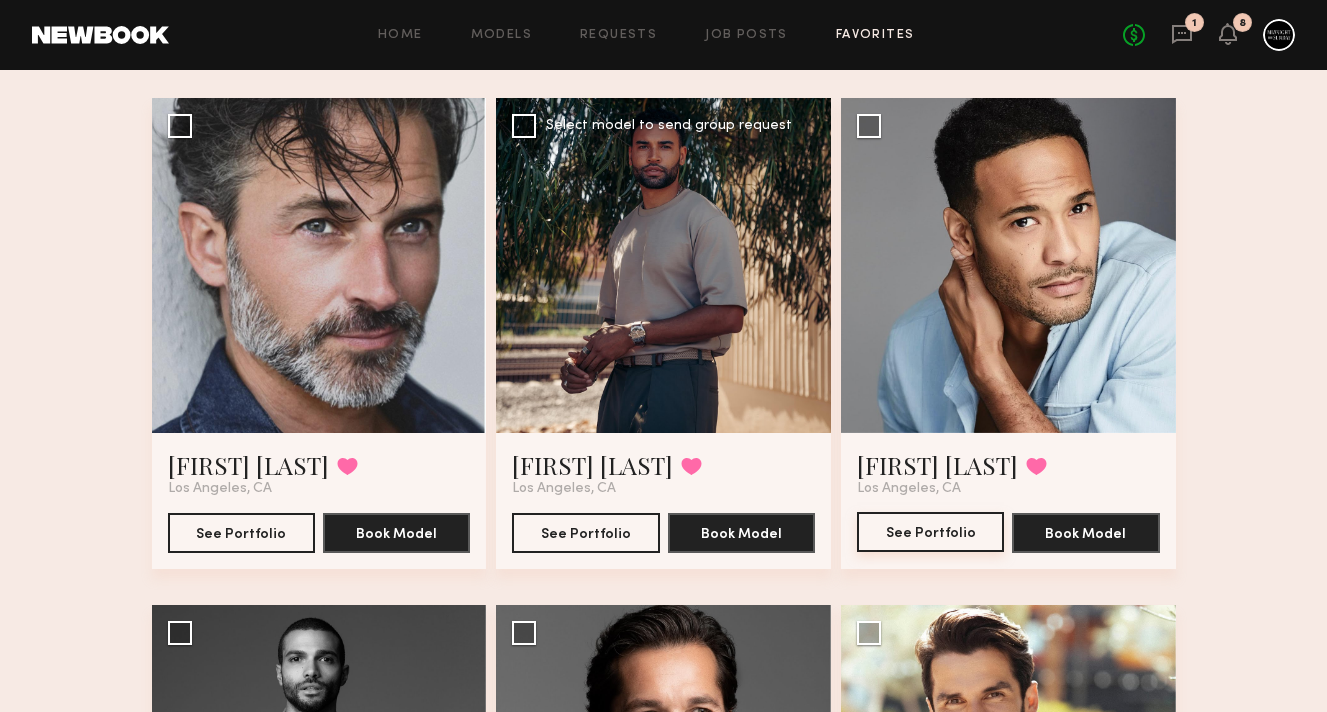 scroll, scrollTop: 505, scrollLeft: 0, axis: vertical 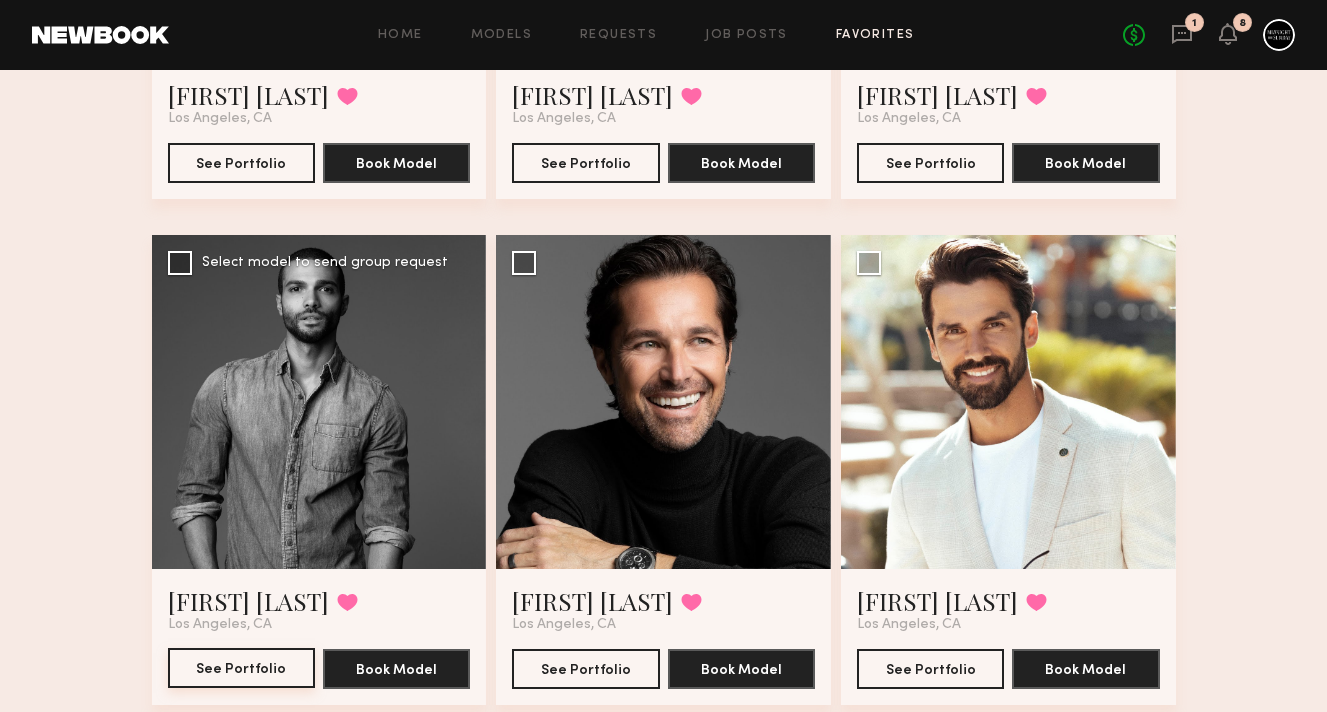 click on "See Portfolio" 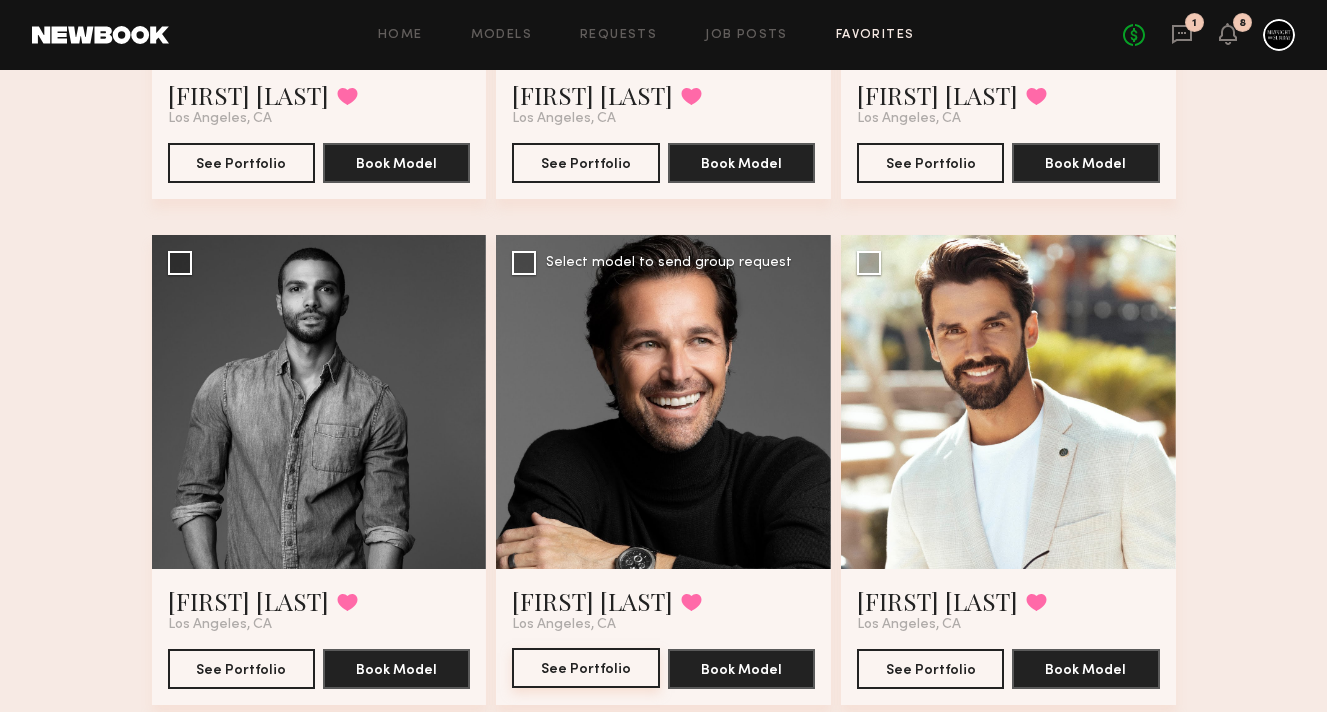 click on "See Portfolio" 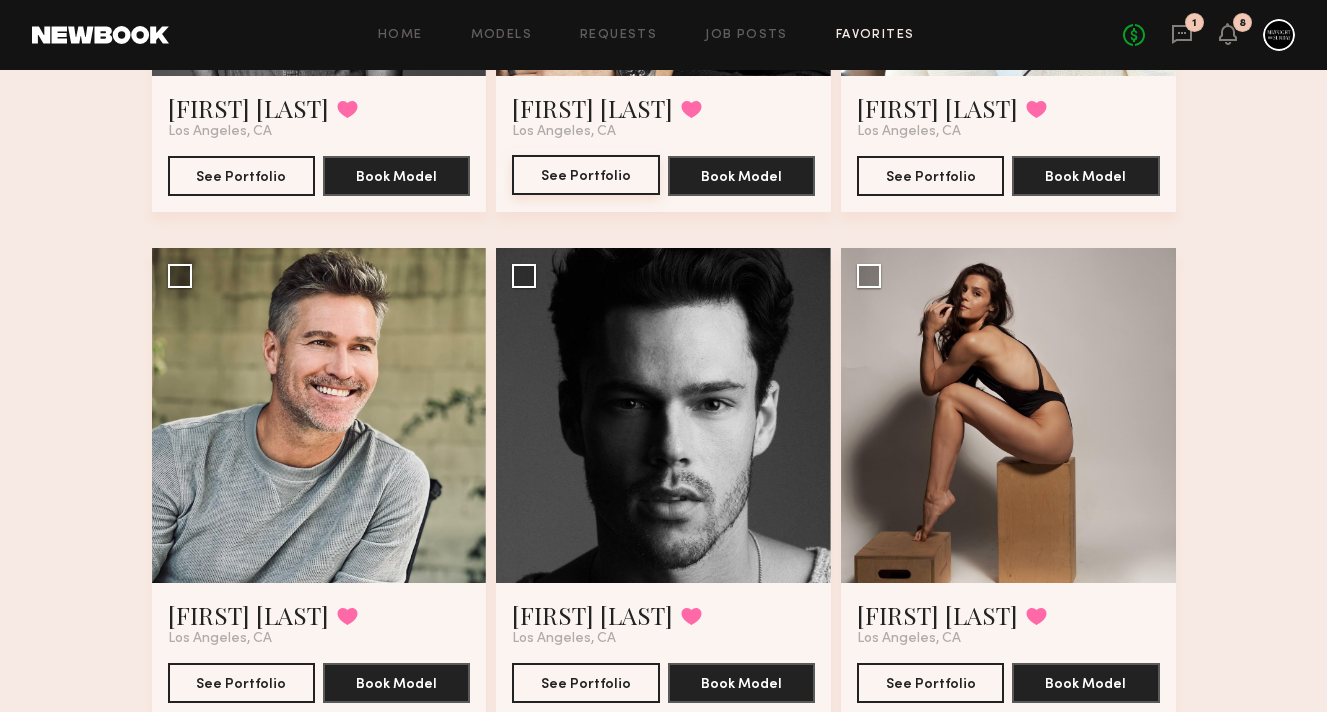 scroll, scrollTop: 1246, scrollLeft: 0, axis: vertical 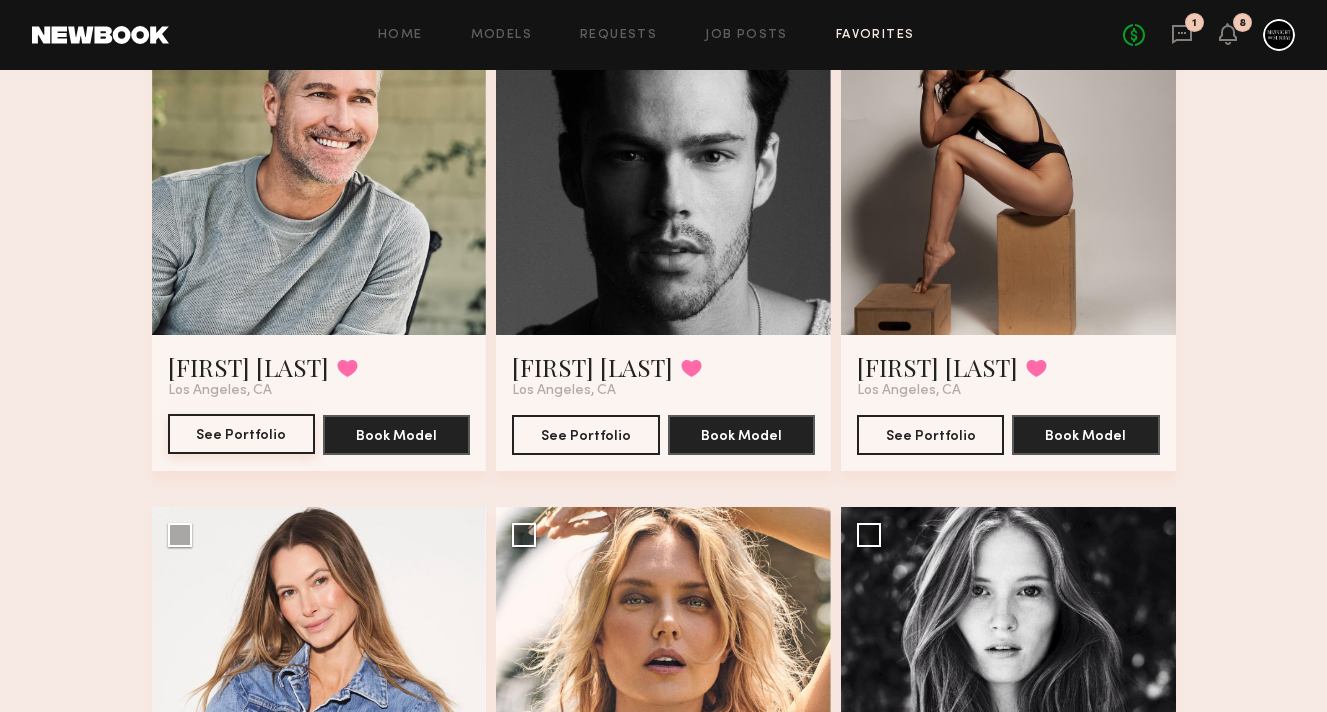 click on "See Portfolio" 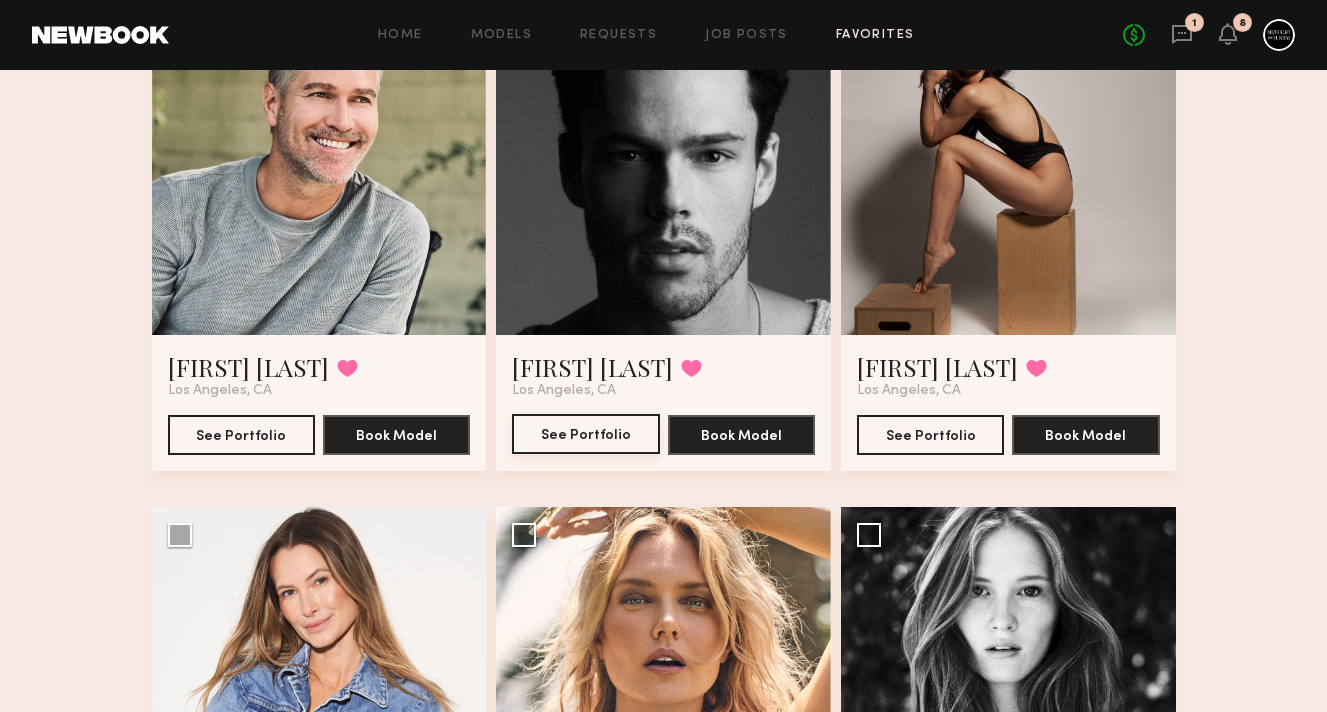 click on "See Portfolio" 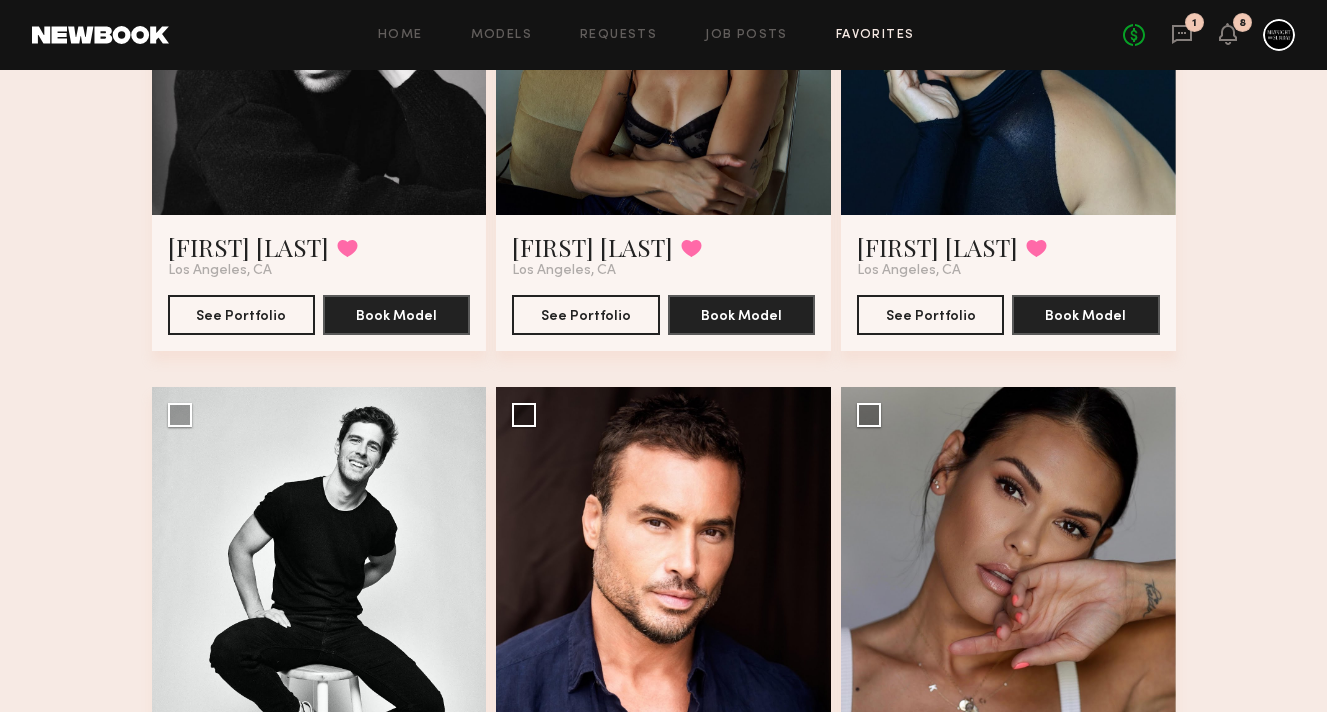 scroll, scrollTop: 4065, scrollLeft: 0, axis: vertical 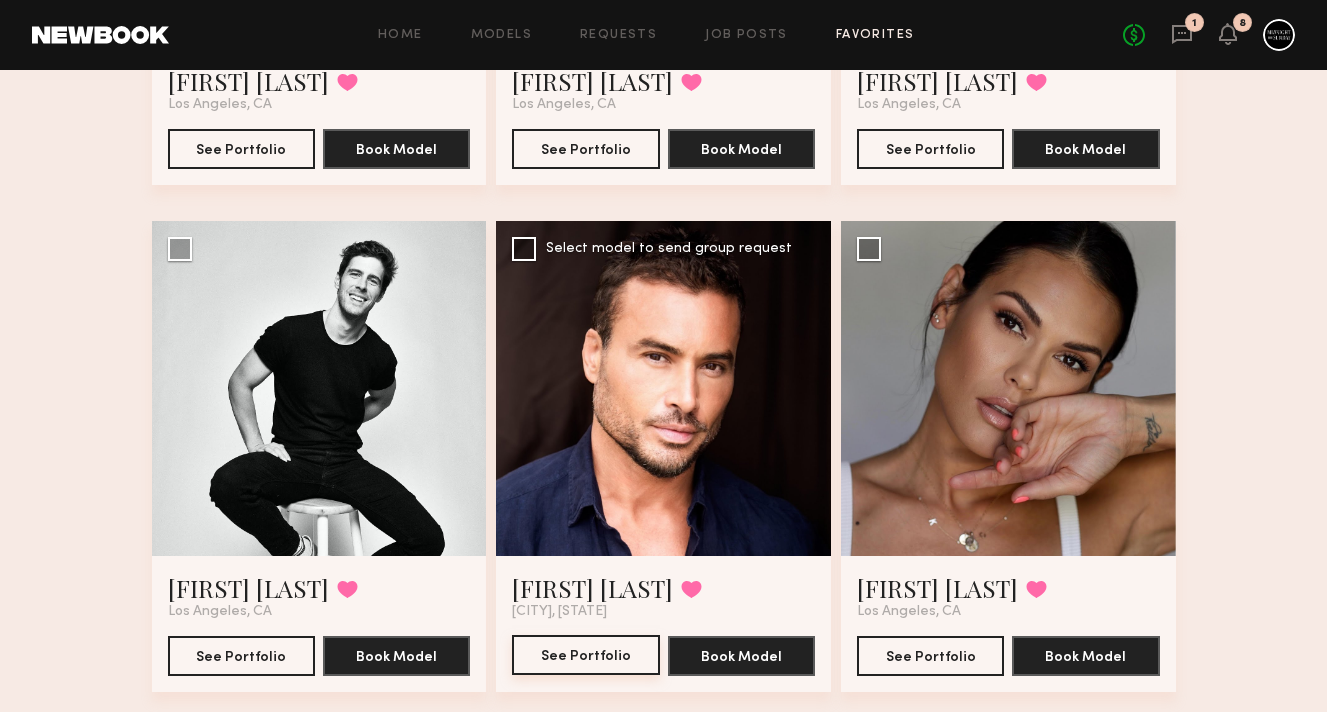 click on "See Portfolio" 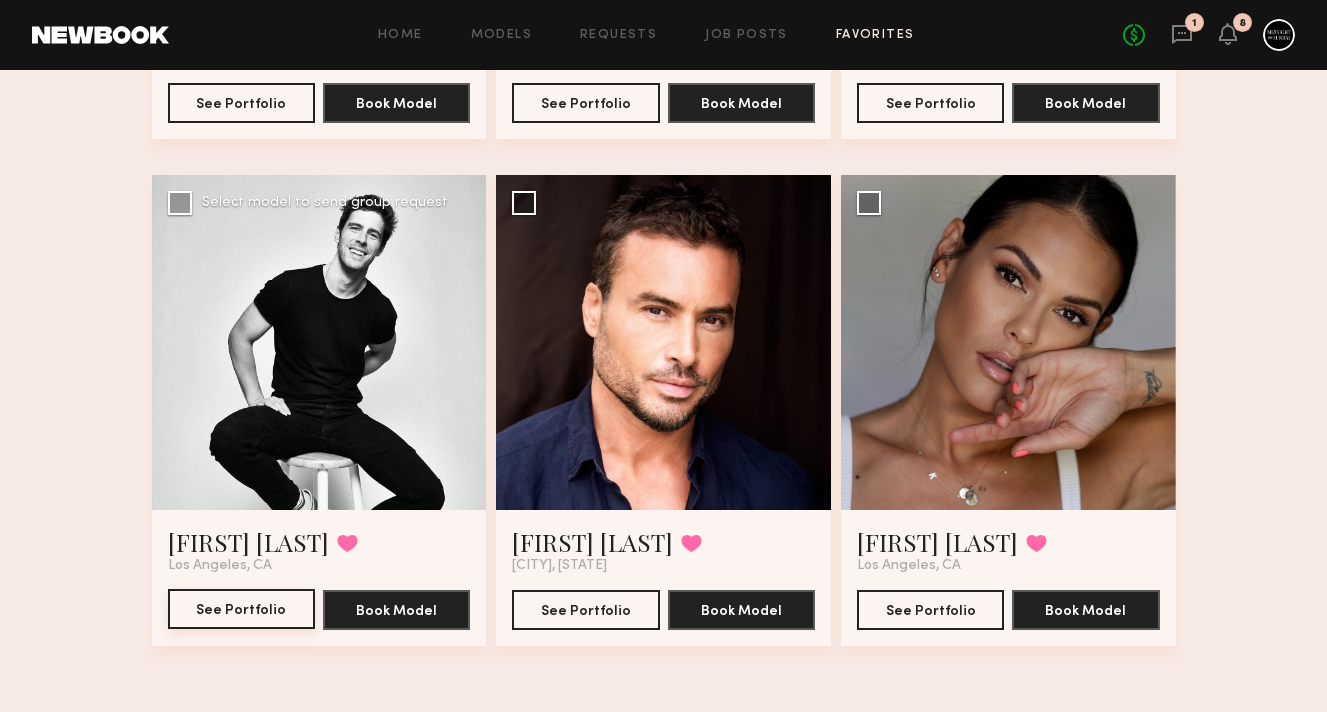 click on "See Portfolio" 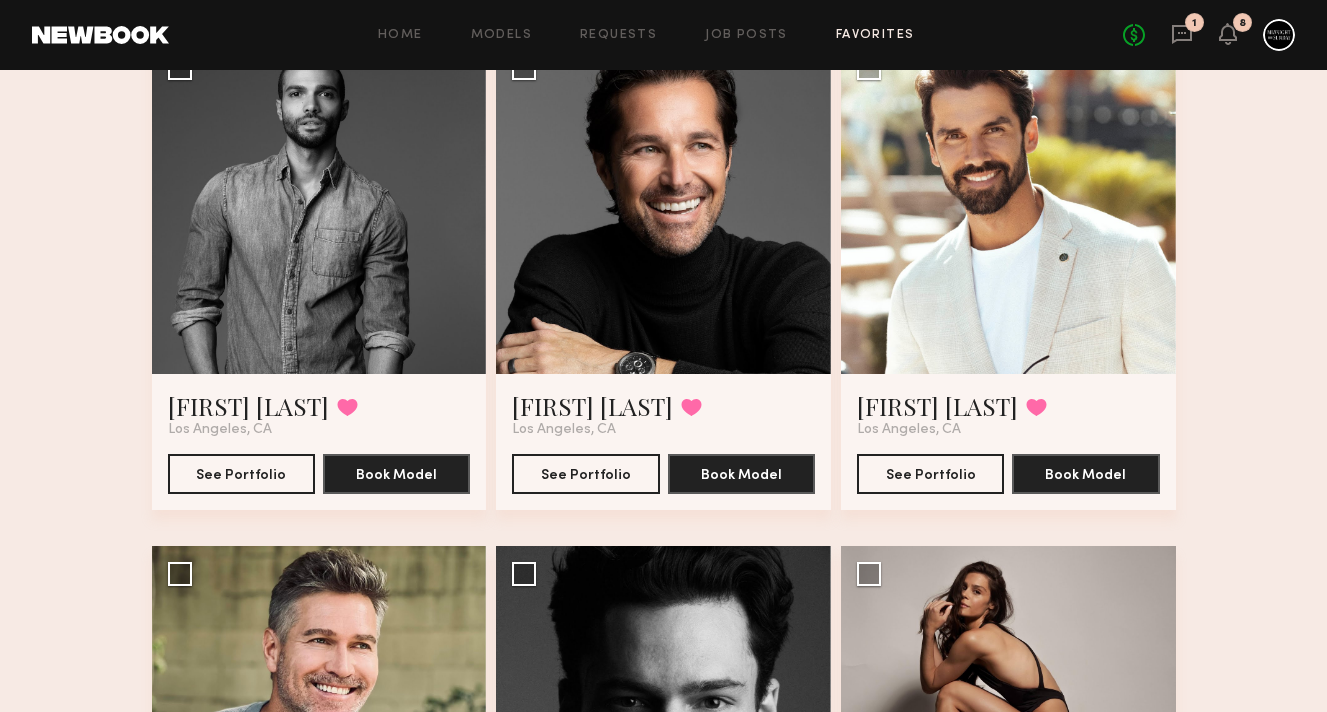 scroll, scrollTop: 682, scrollLeft: 0, axis: vertical 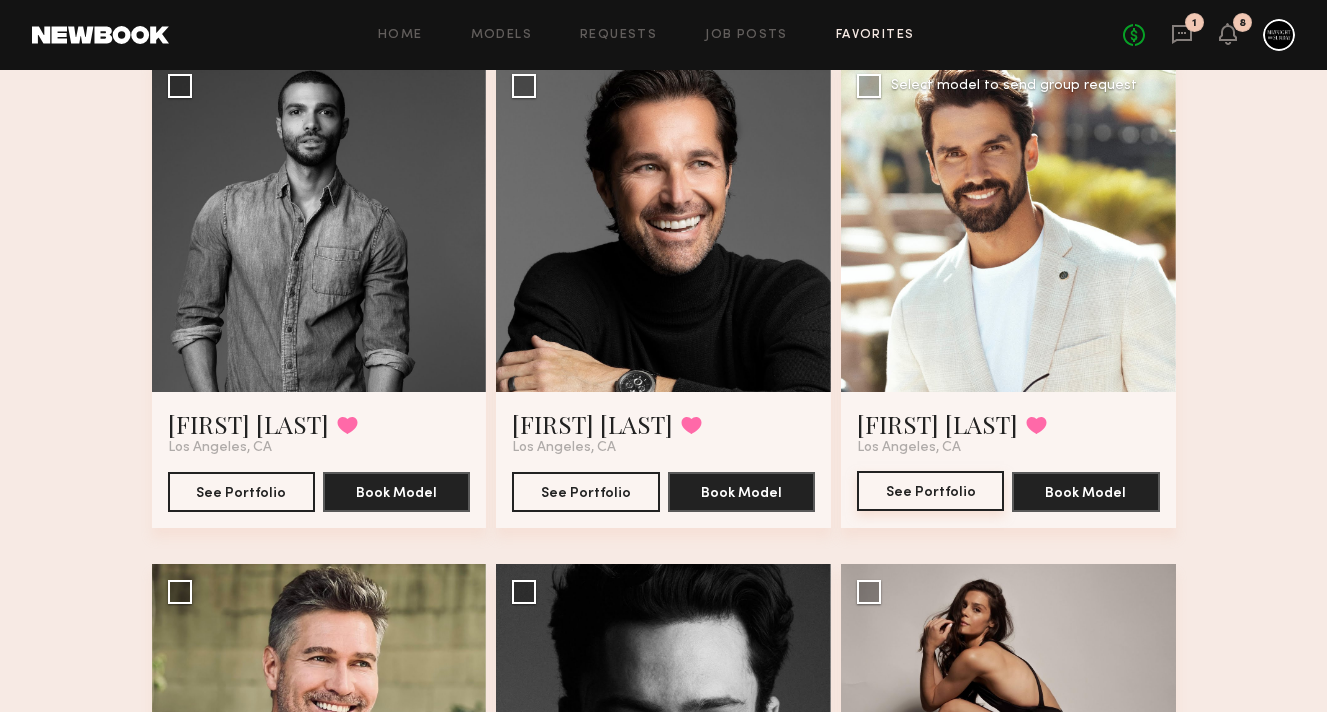 click on "See Portfolio" 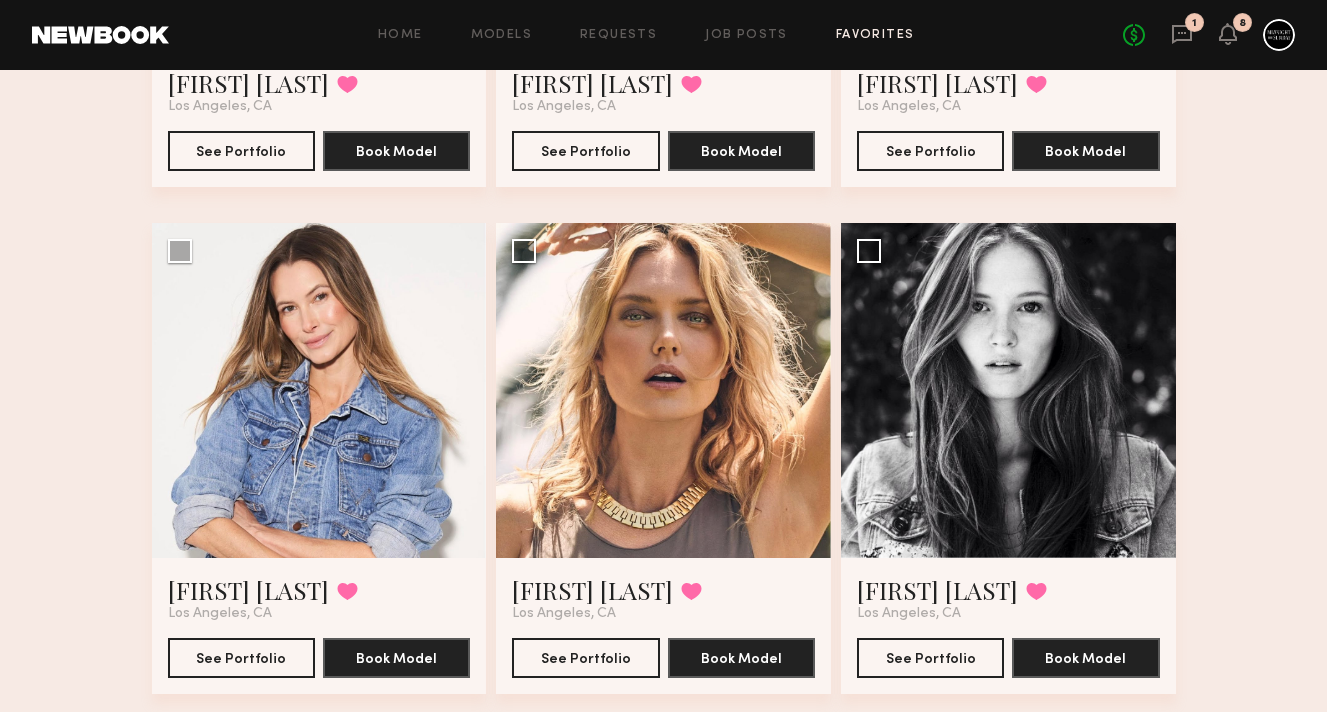 scroll, scrollTop: 1595, scrollLeft: 0, axis: vertical 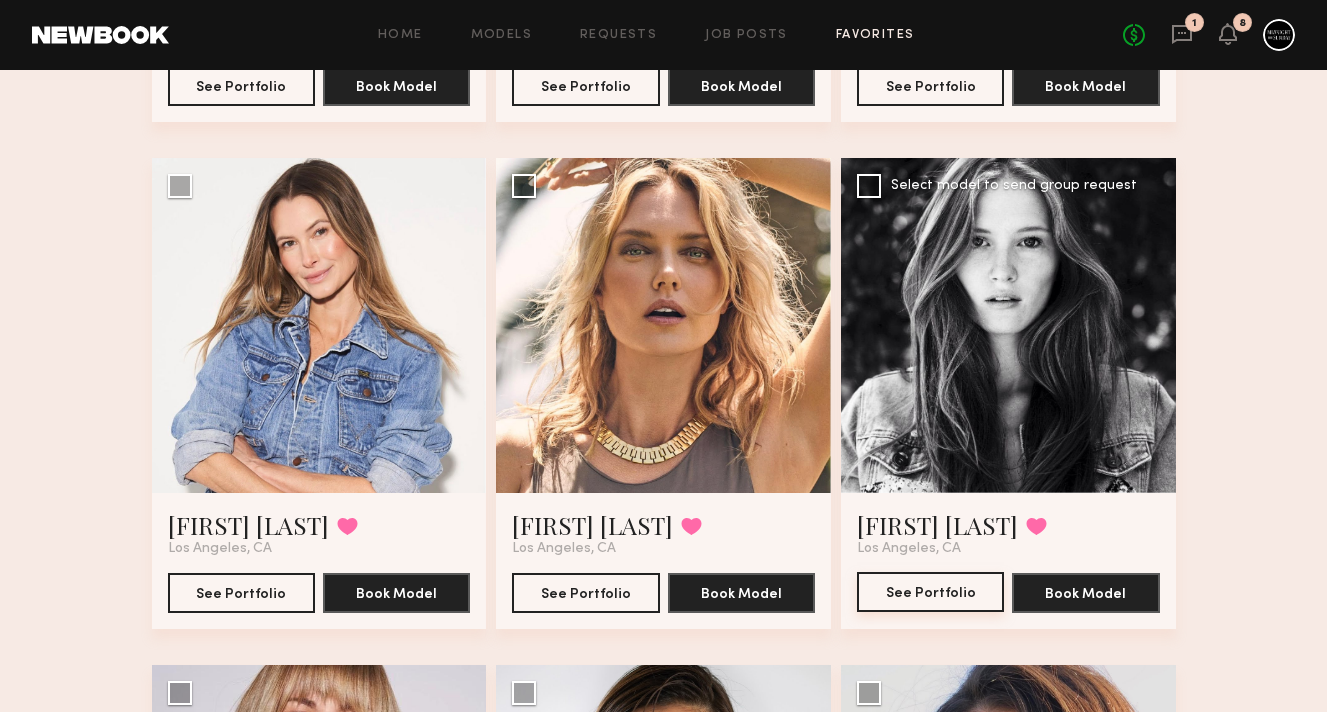 click on "See Portfolio" 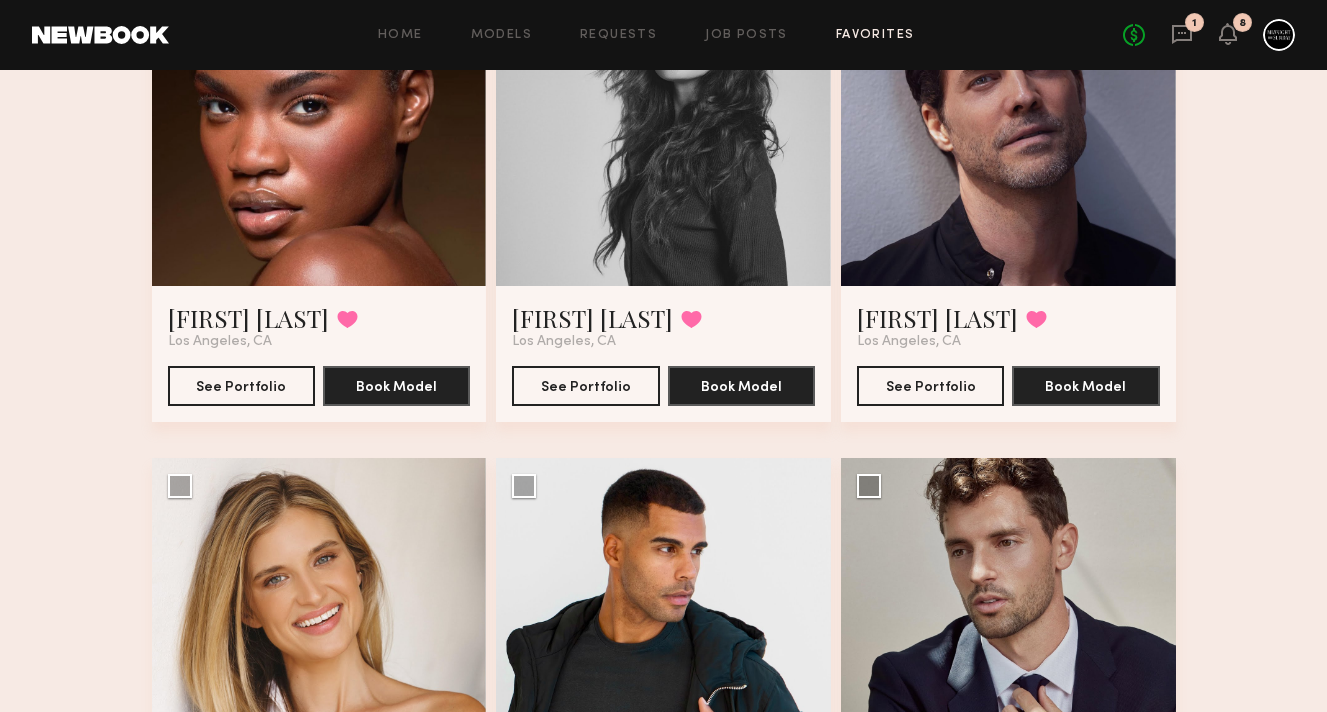 scroll, scrollTop: 2579, scrollLeft: 0, axis: vertical 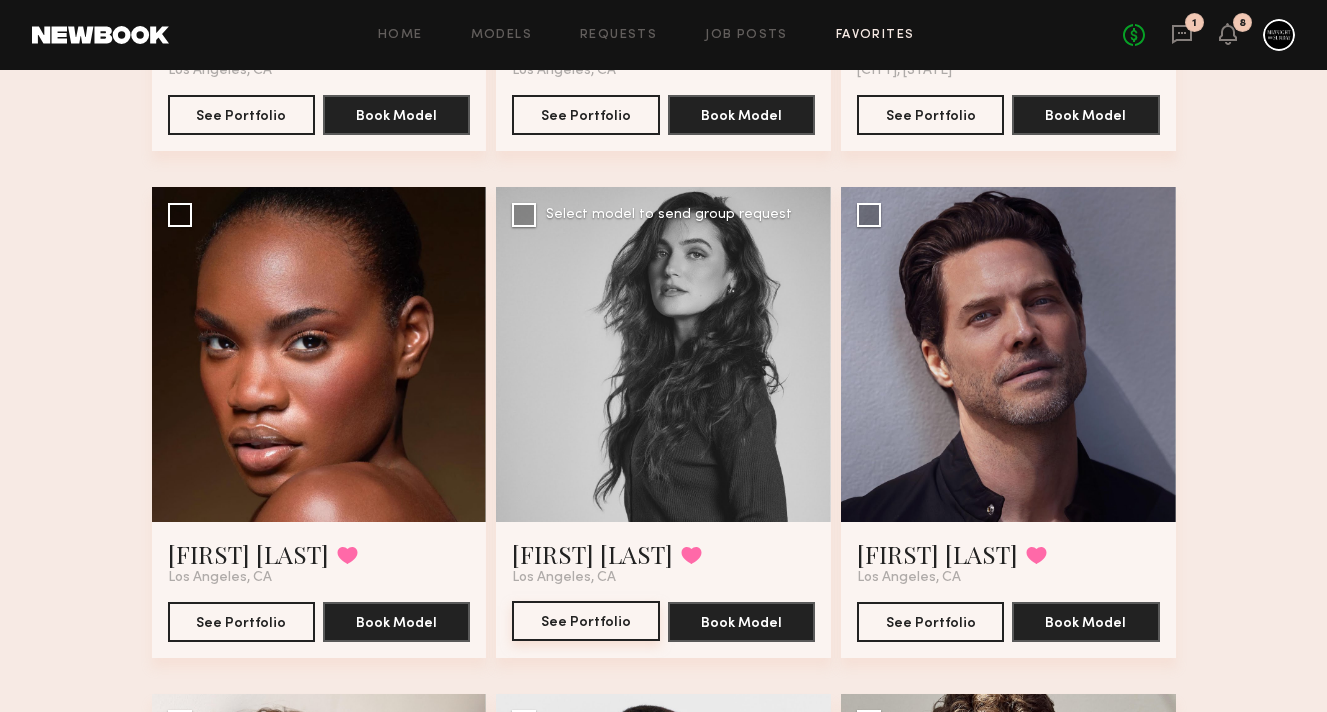 click on "See Portfolio" 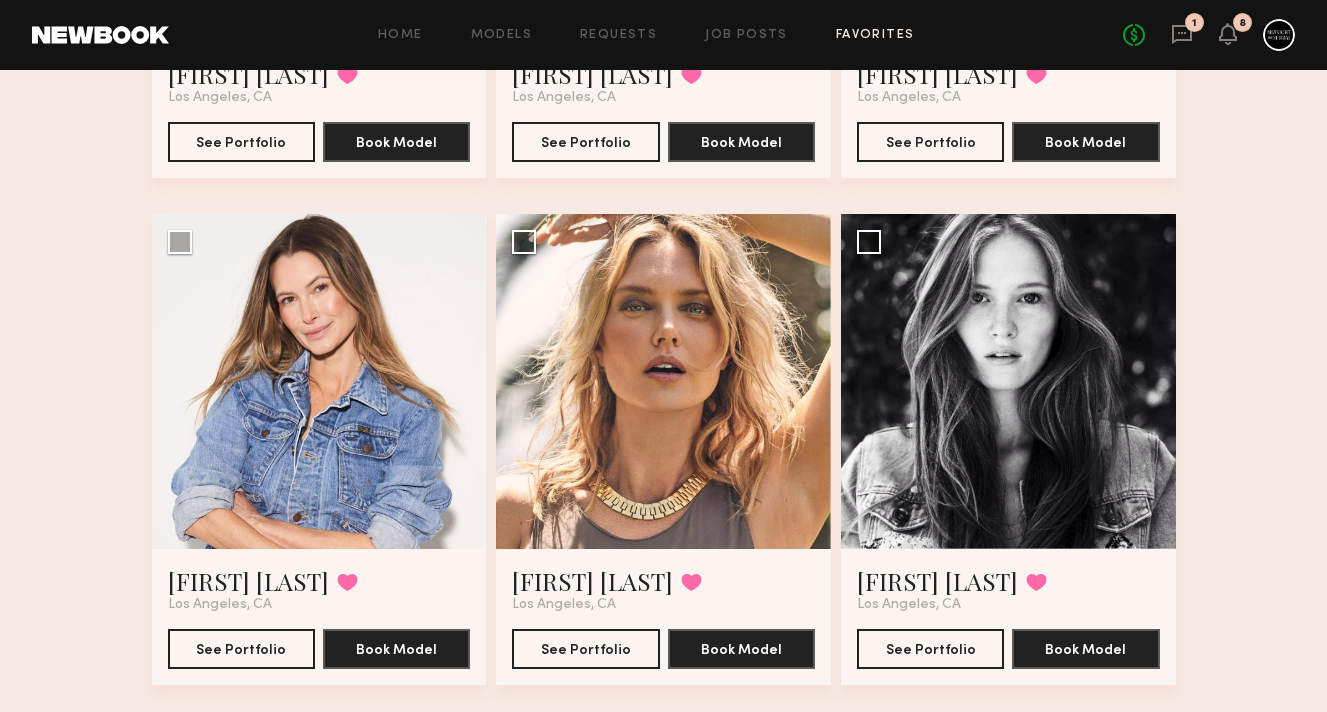 scroll, scrollTop: 1558, scrollLeft: 0, axis: vertical 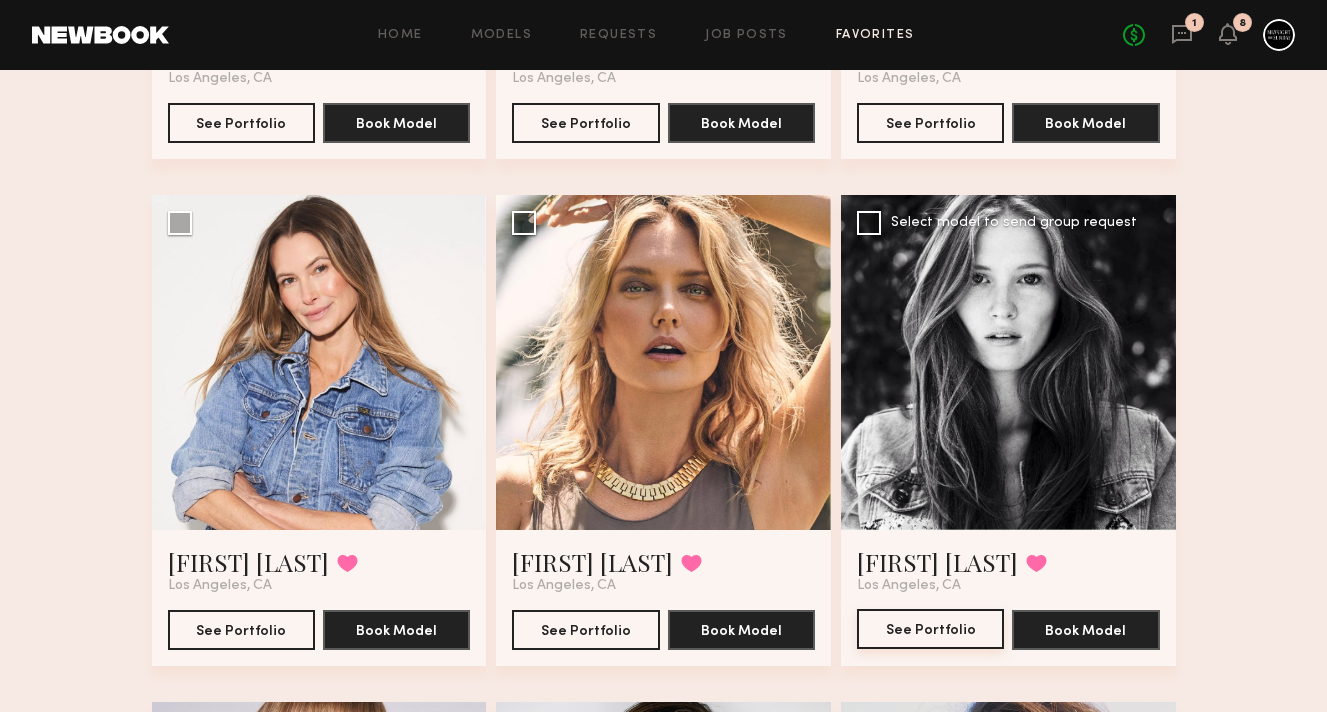 click on "See Portfolio" 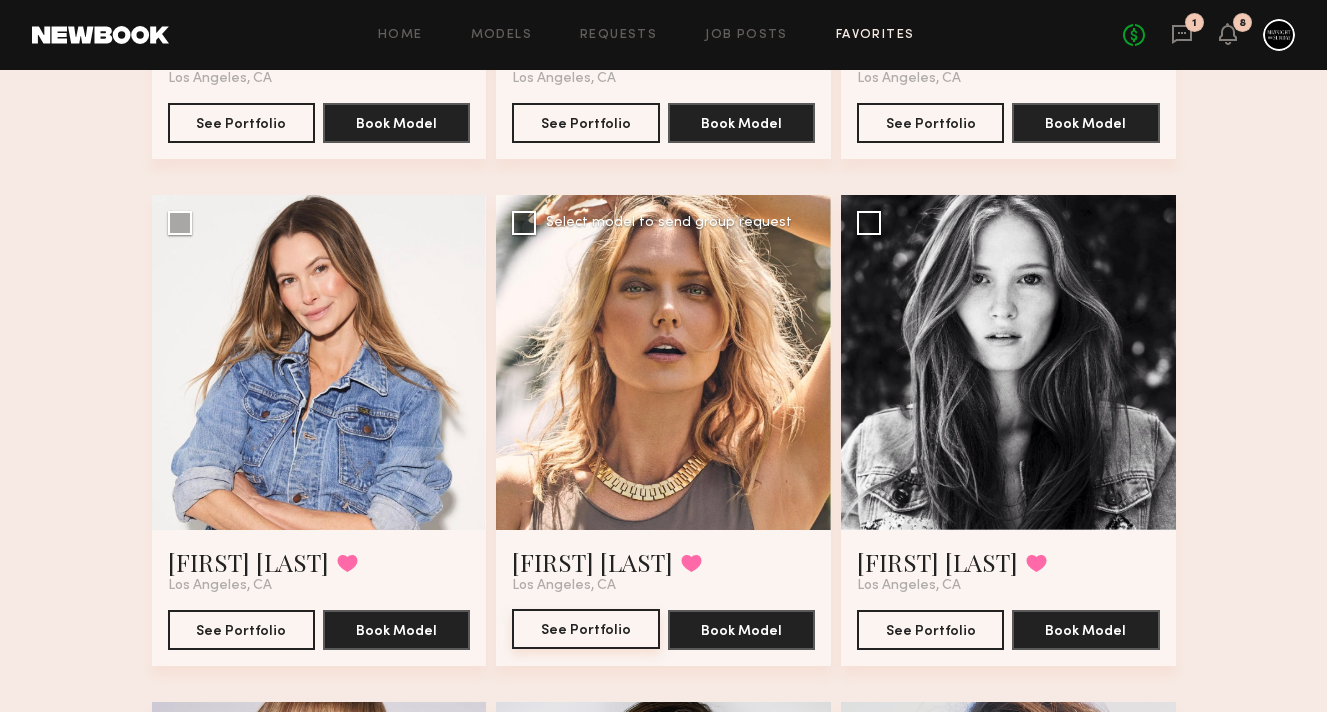 click on "See Portfolio" 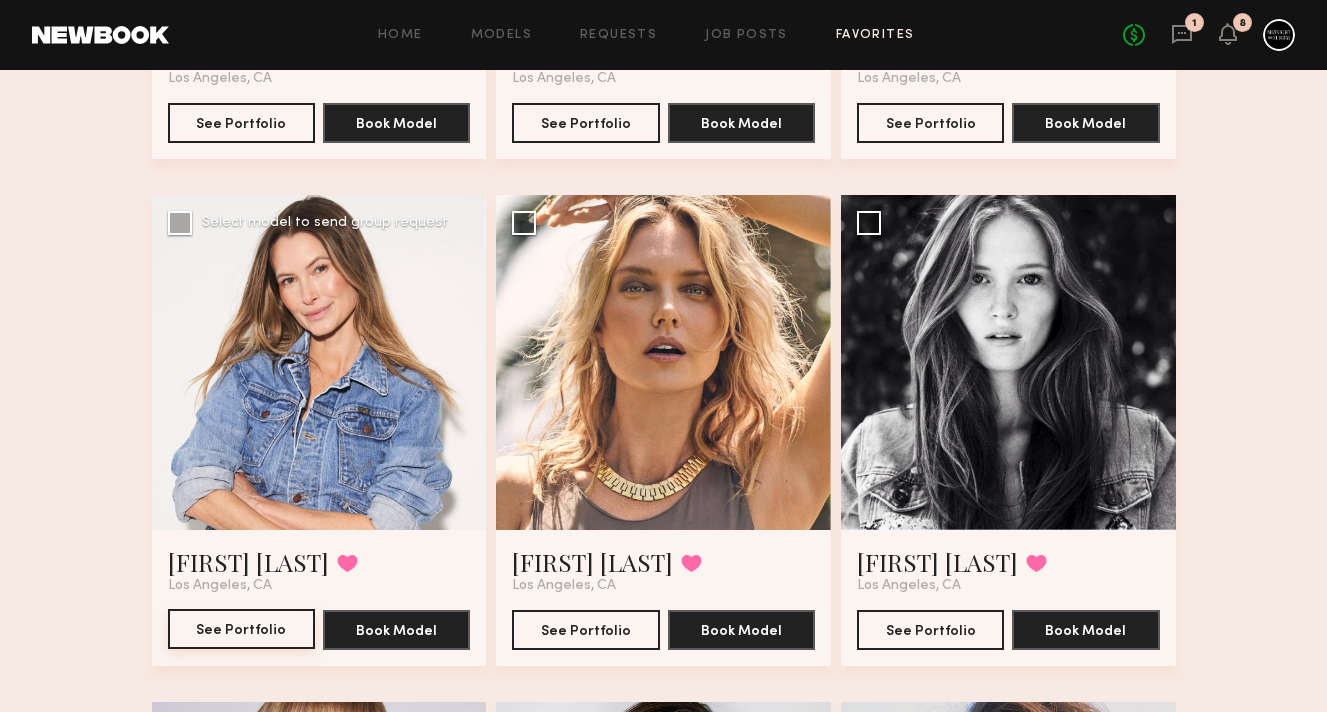 click on "See Portfolio" 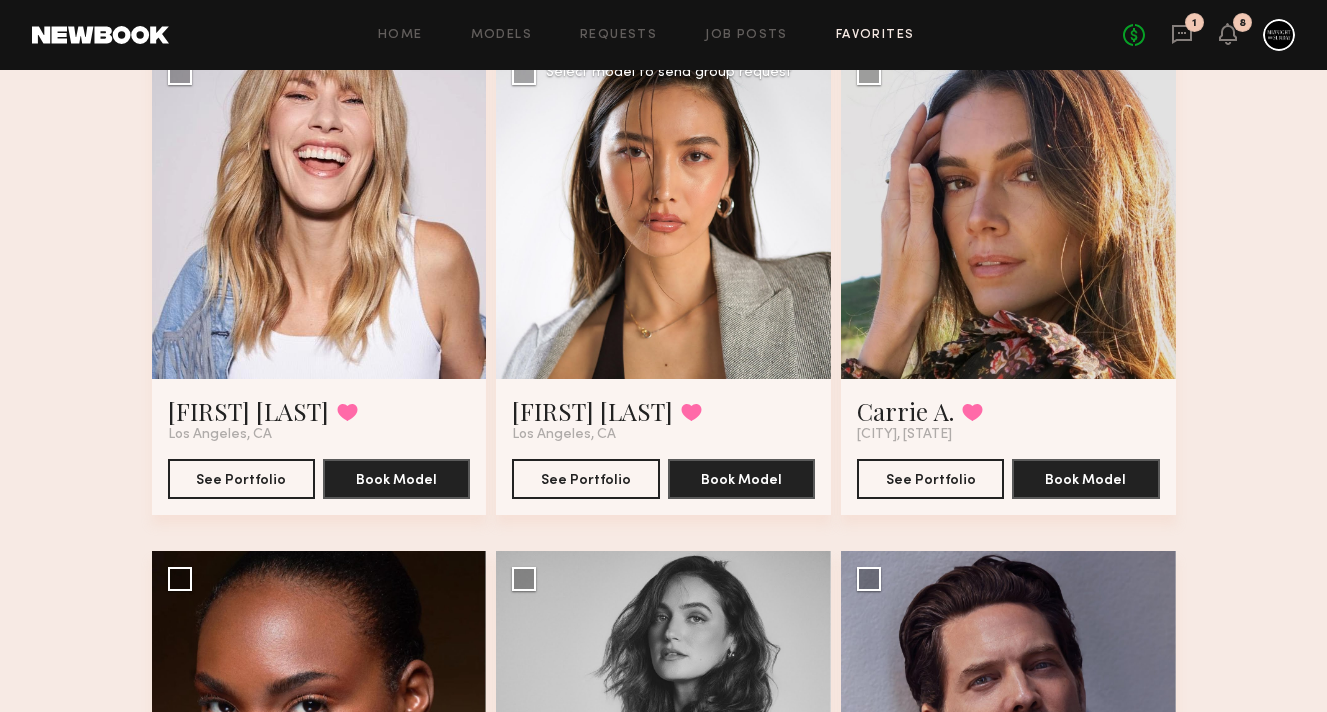 scroll, scrollTop: 2358, scrollLeft: 0, axis: vertical 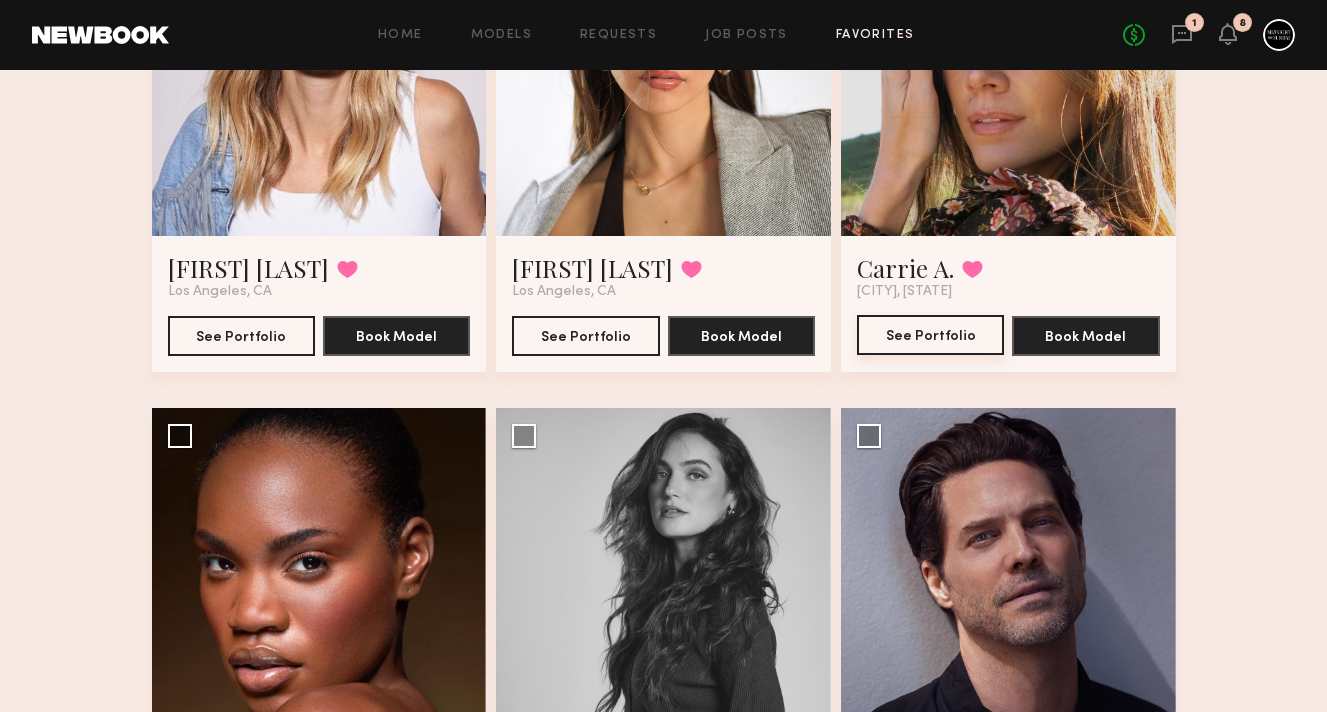 click on "See Portfolio" 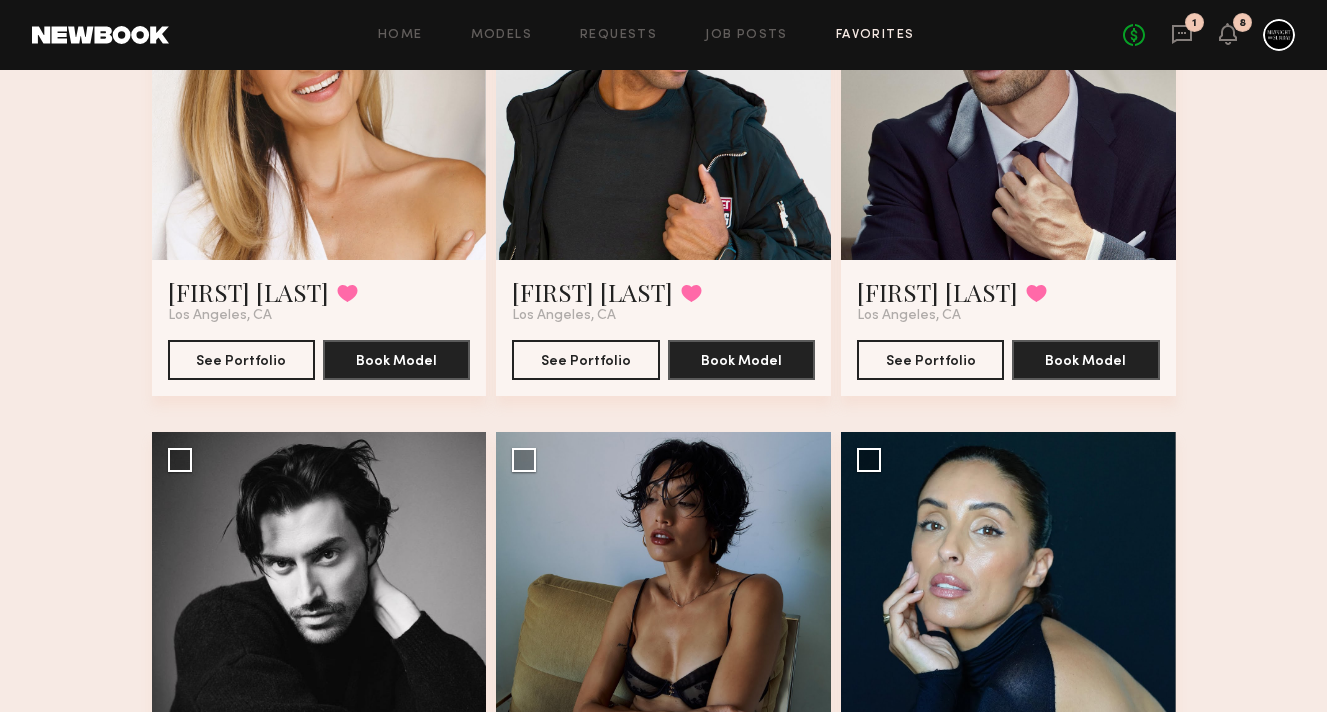 scroll, scrollTop: 3556, scrollLeft: 0, axis: vertical 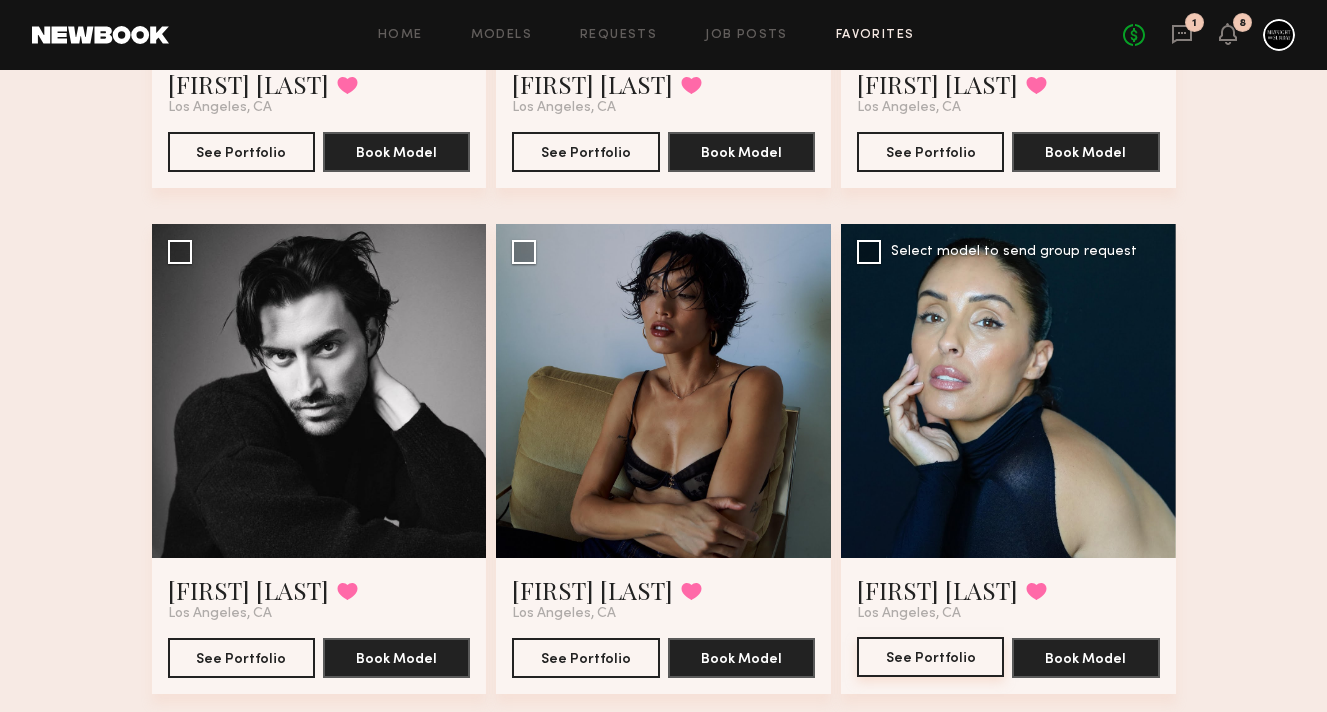 click on "See Portfolio" 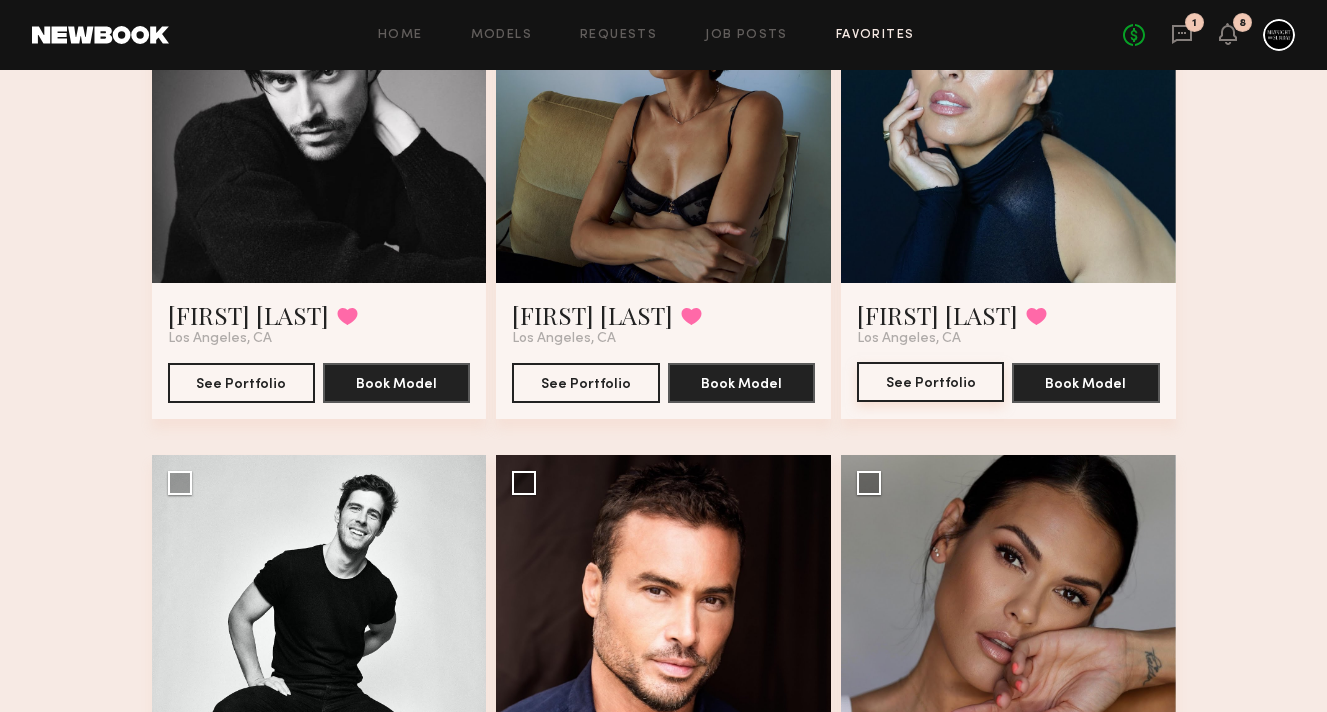 scroll, scrollTop: 4111, scrollLeft: 0, axis: vertical 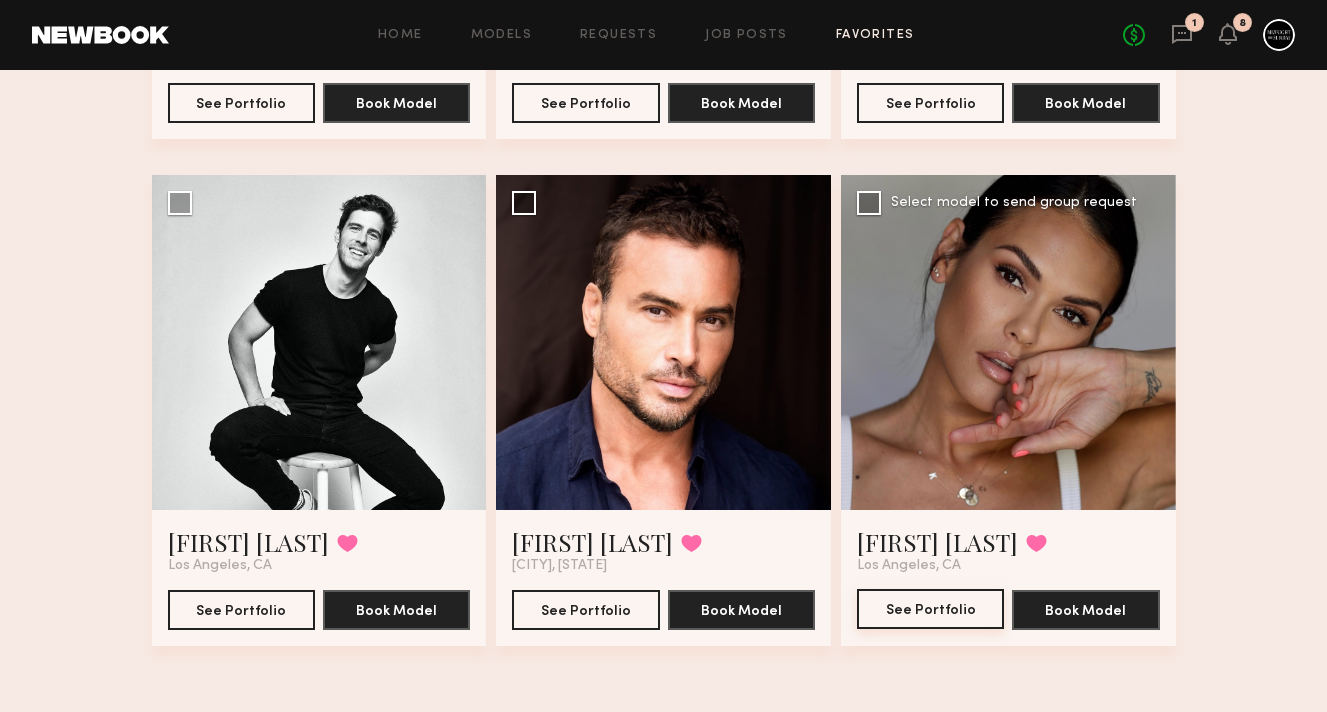 click on "See Portfolio" 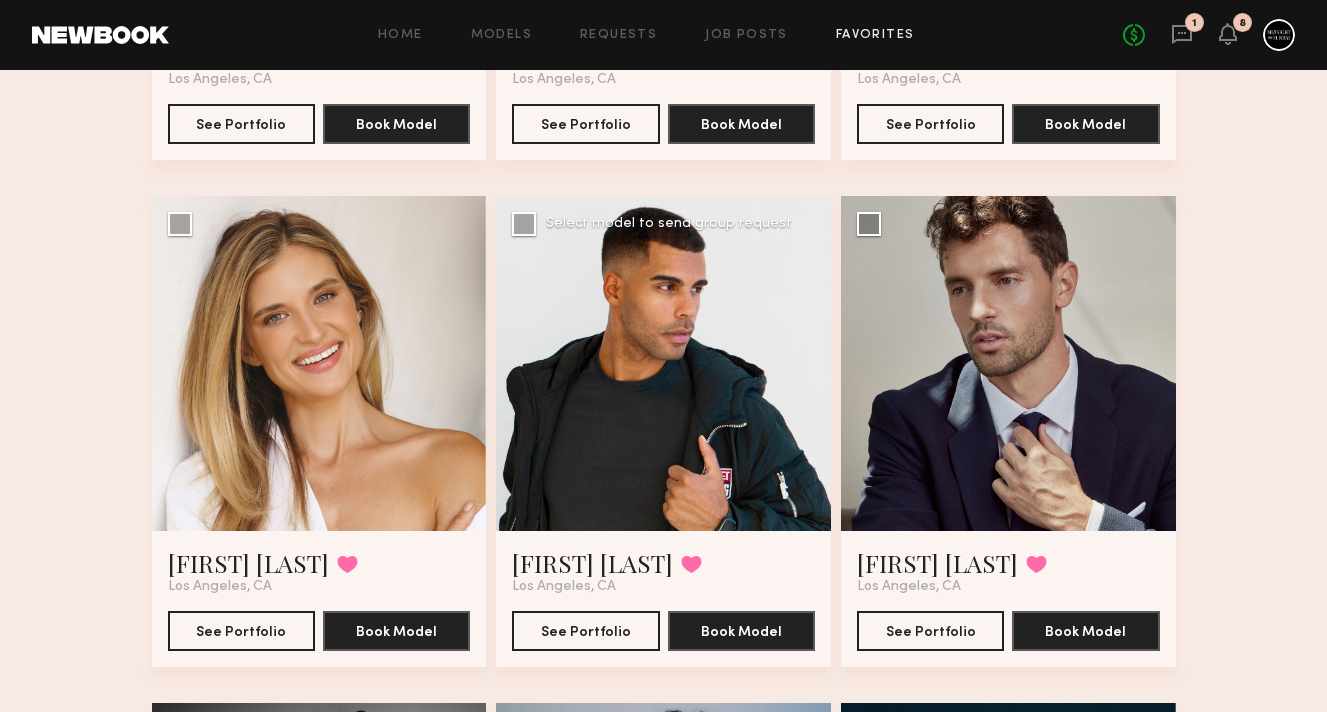 scroll, scrollTop: 3091, scrollLeft: 0, axis: vertical 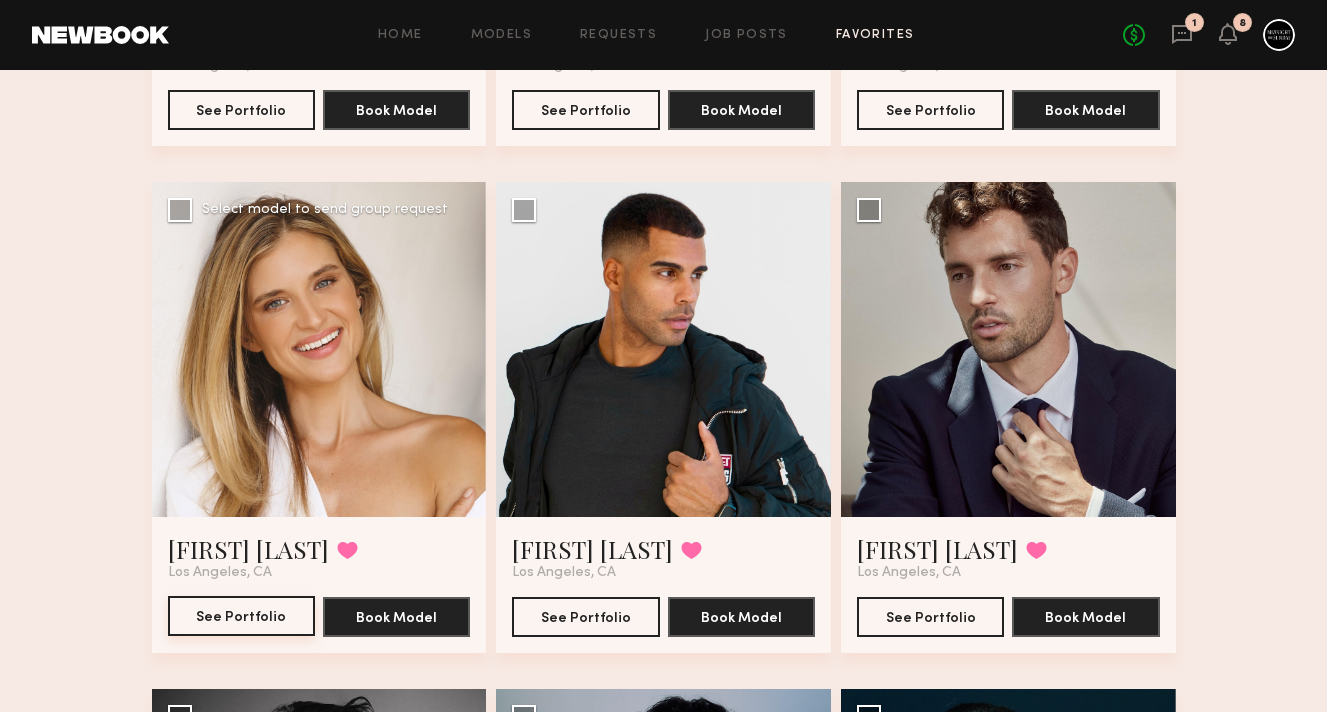 click on "See Portfolio" 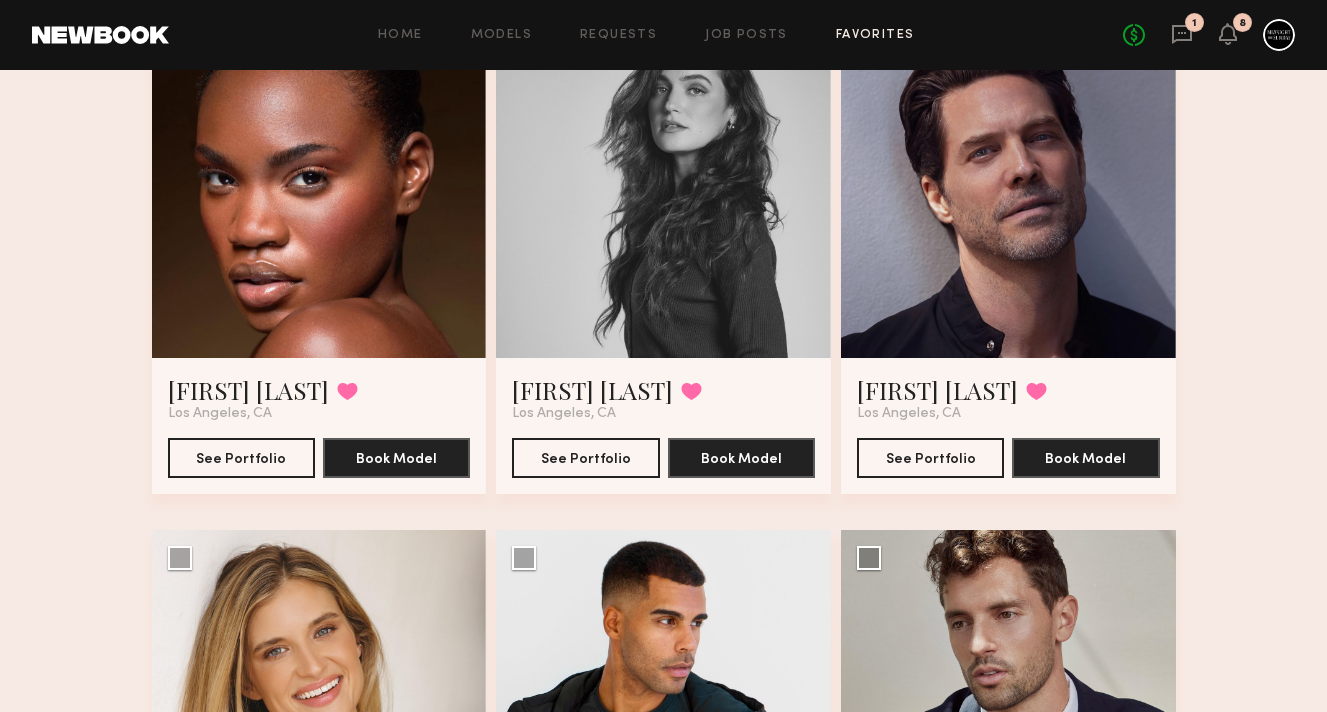scroll, scrollTop: 2205, scrollLeft: 0, axis: vertical 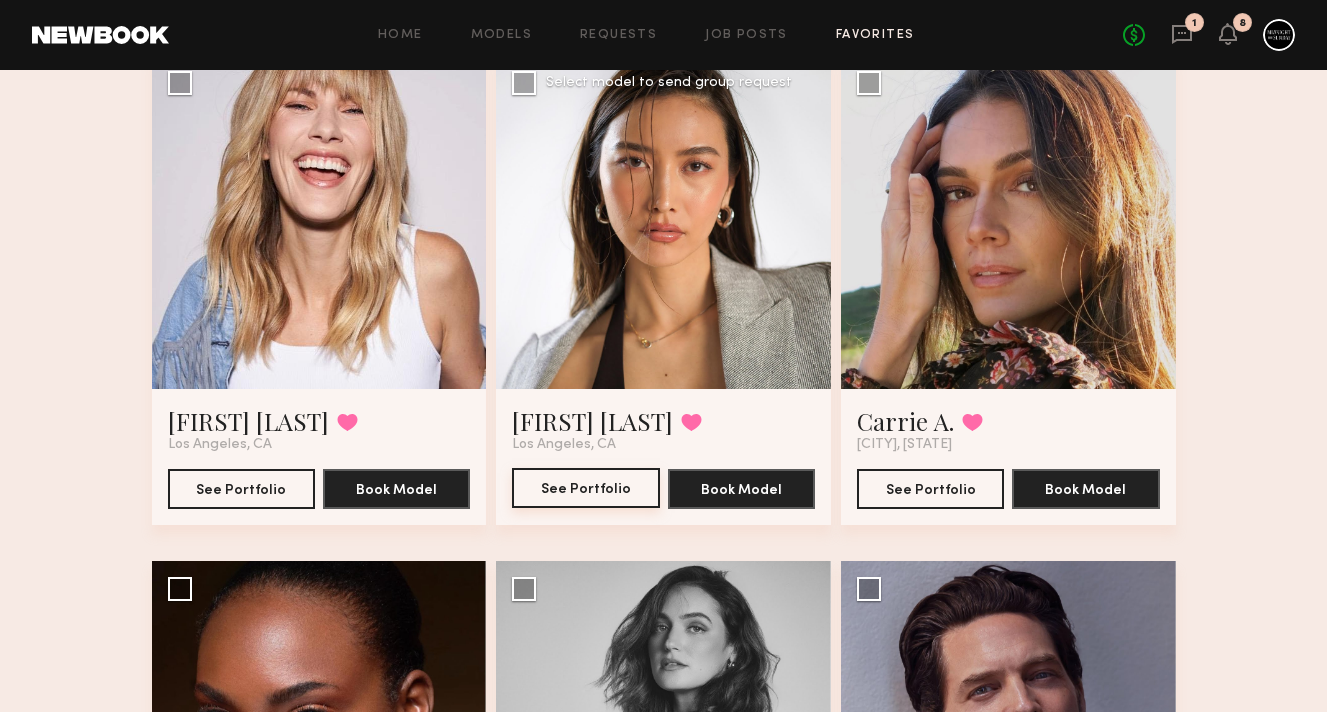click on "See Portfolio" 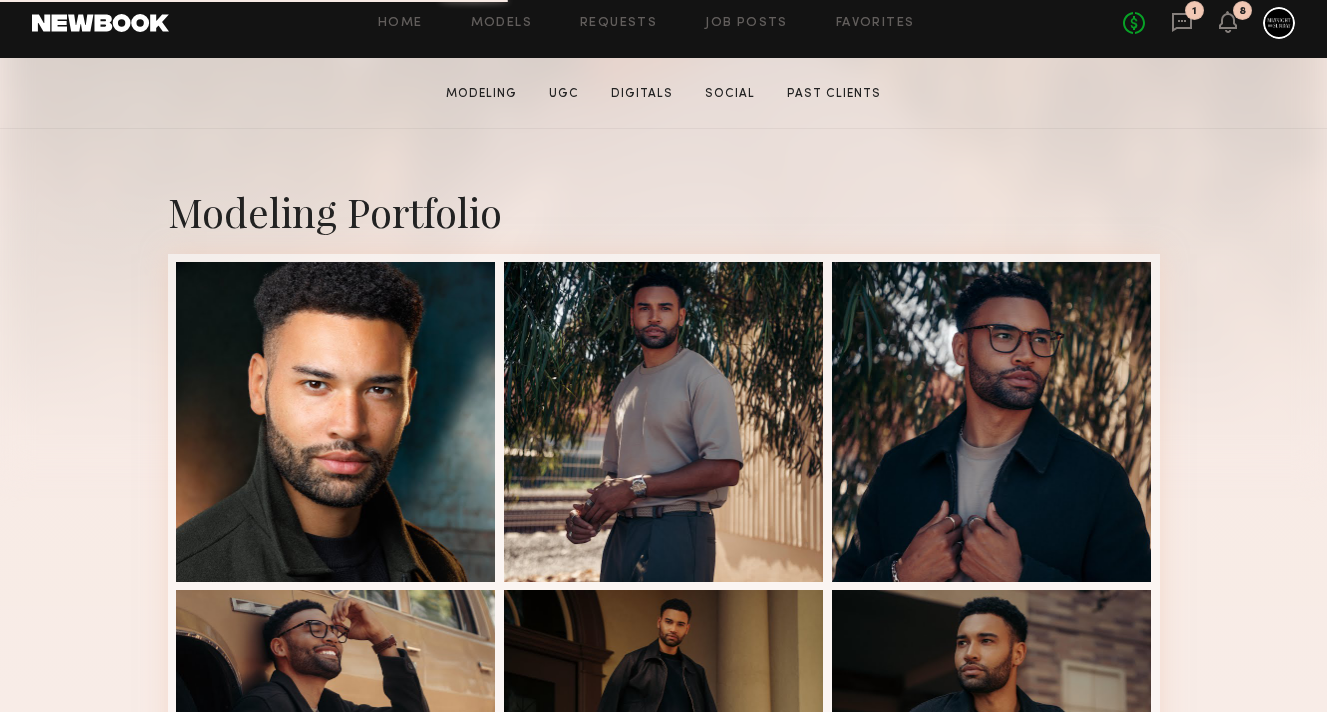 scroll, scrollTop: 506, scrollLeft: 0, axis: vertical 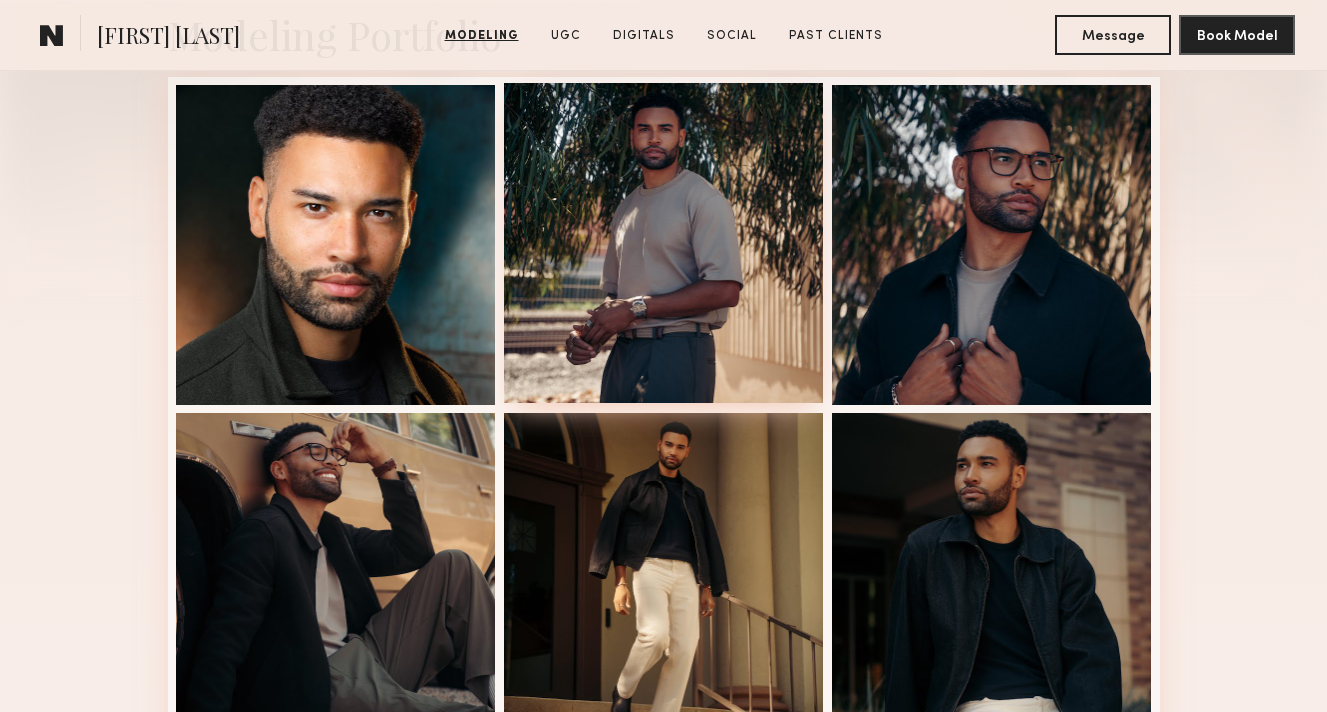 click at bounding box center [664, 243] 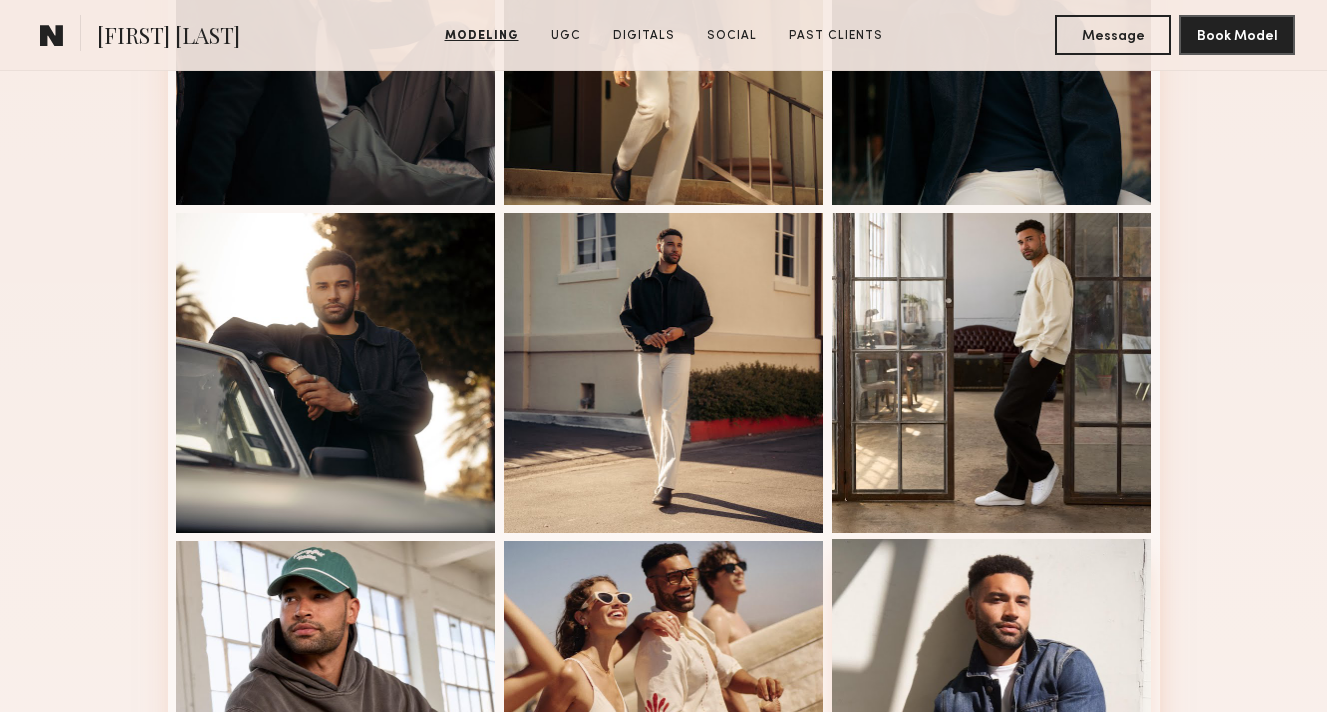 scroll, scrollTop: 750, scrollLeft: 0, axis: vertical 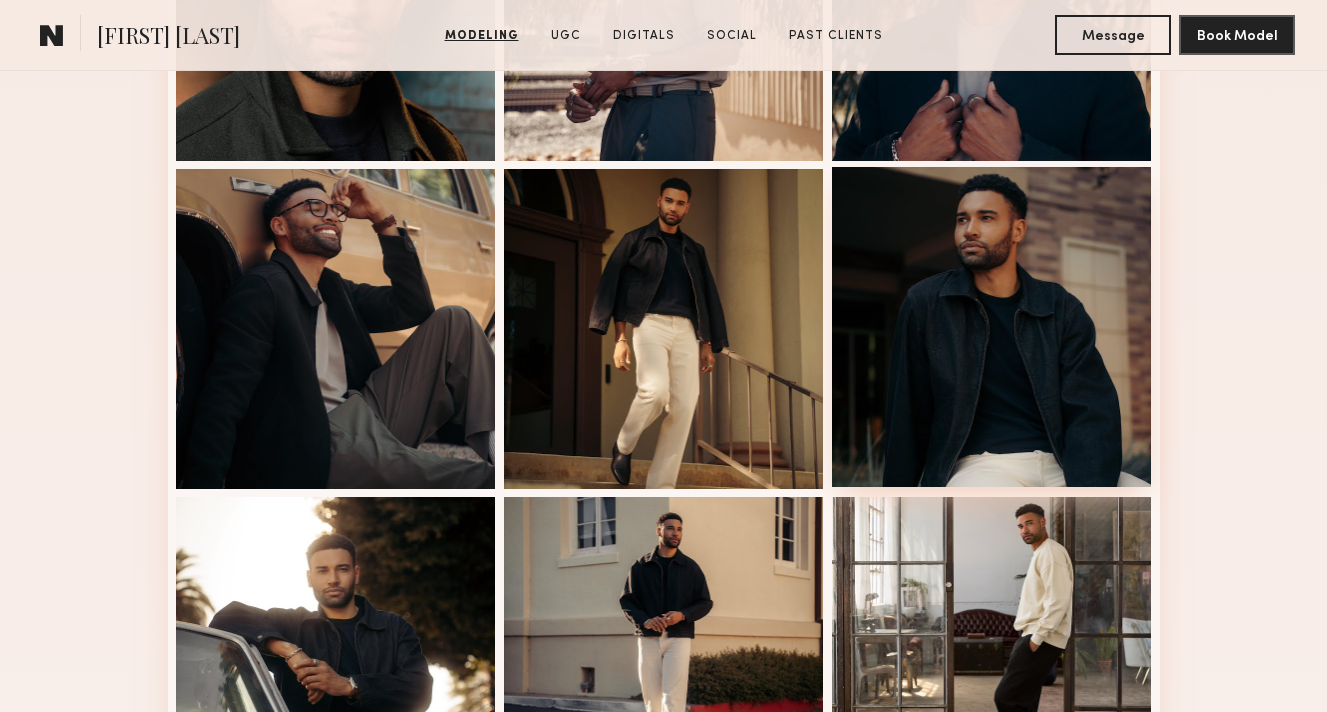 click at bounding box center (992, 327) 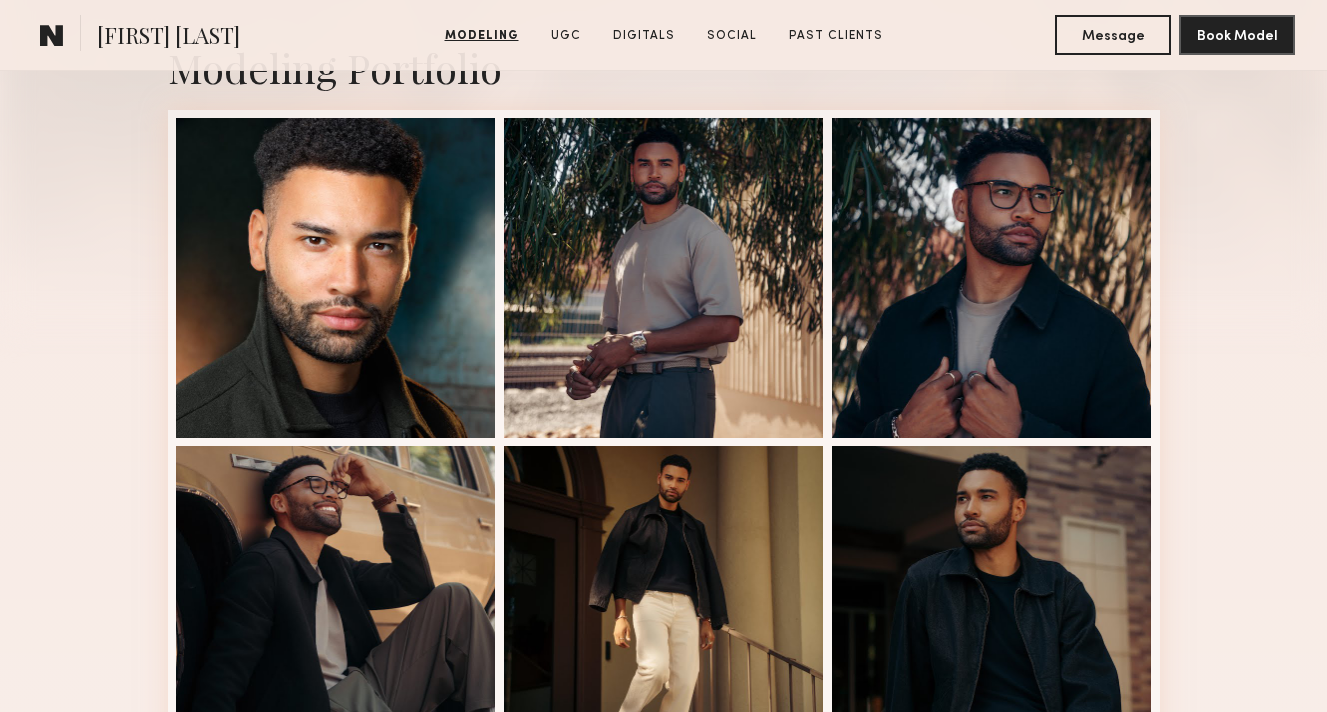 scroll, scrollTop: 454, scrollLeft: 0, axis: vertical 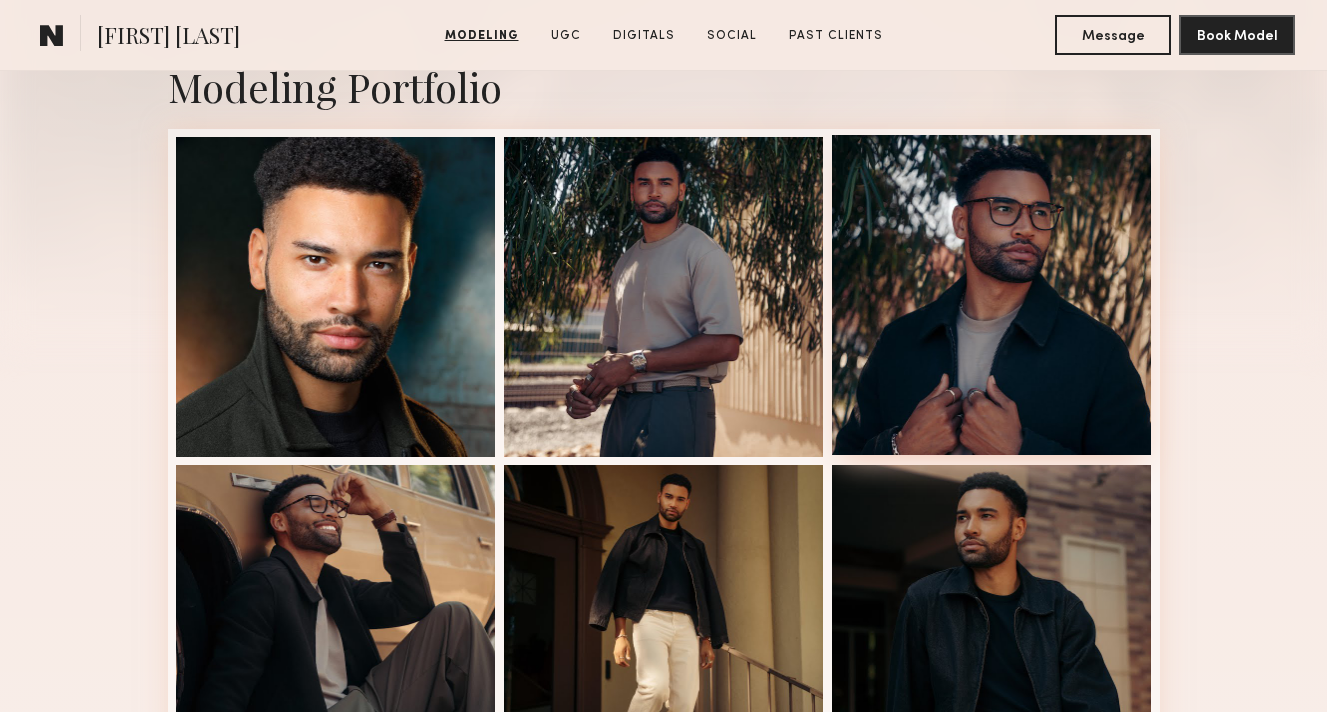 click at bounding box center [992, 295] 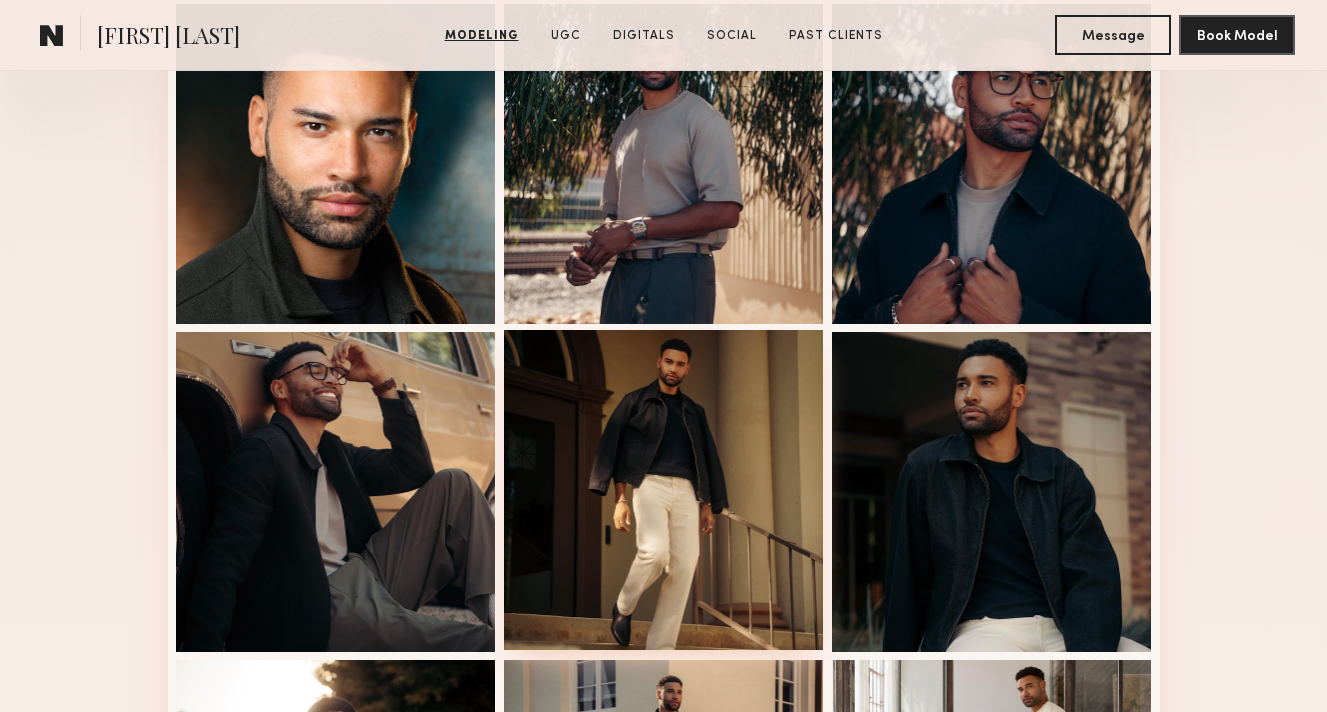scroll, scrollTop: 589, scrollLeft: 0, axis: vertical 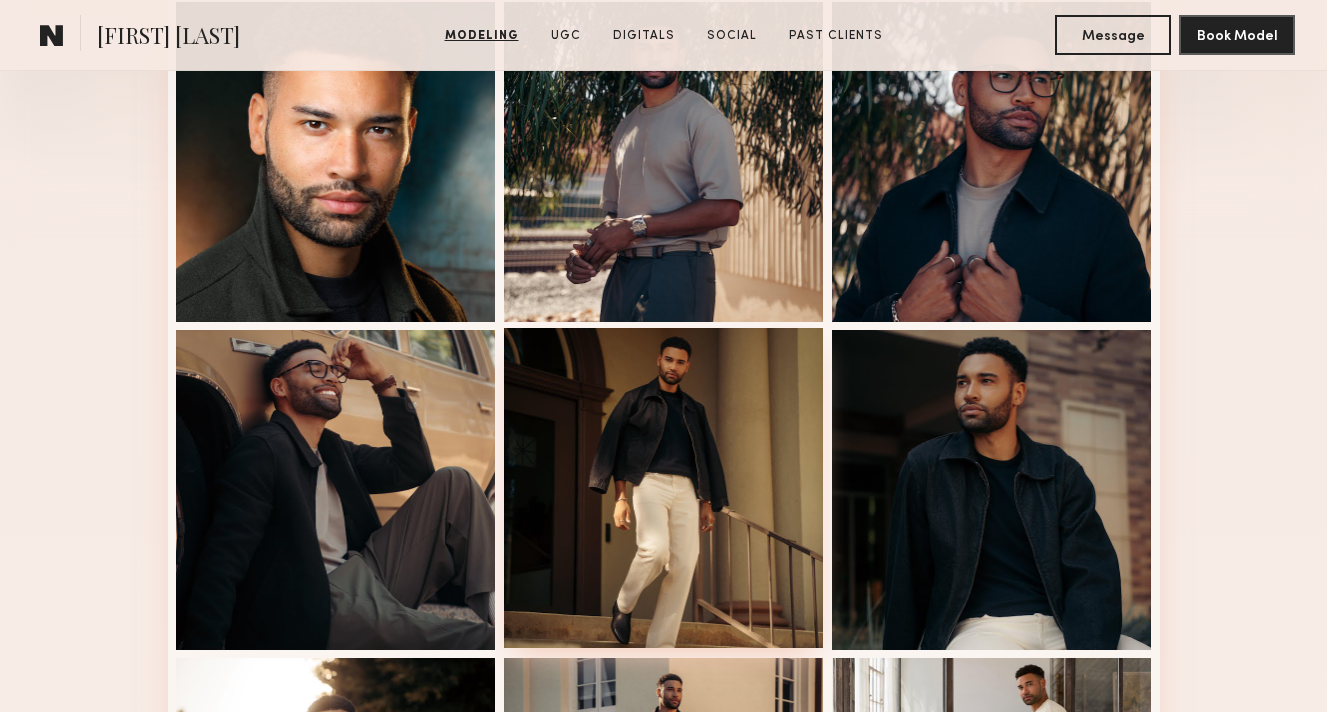 click at bounding box center [664, 488] 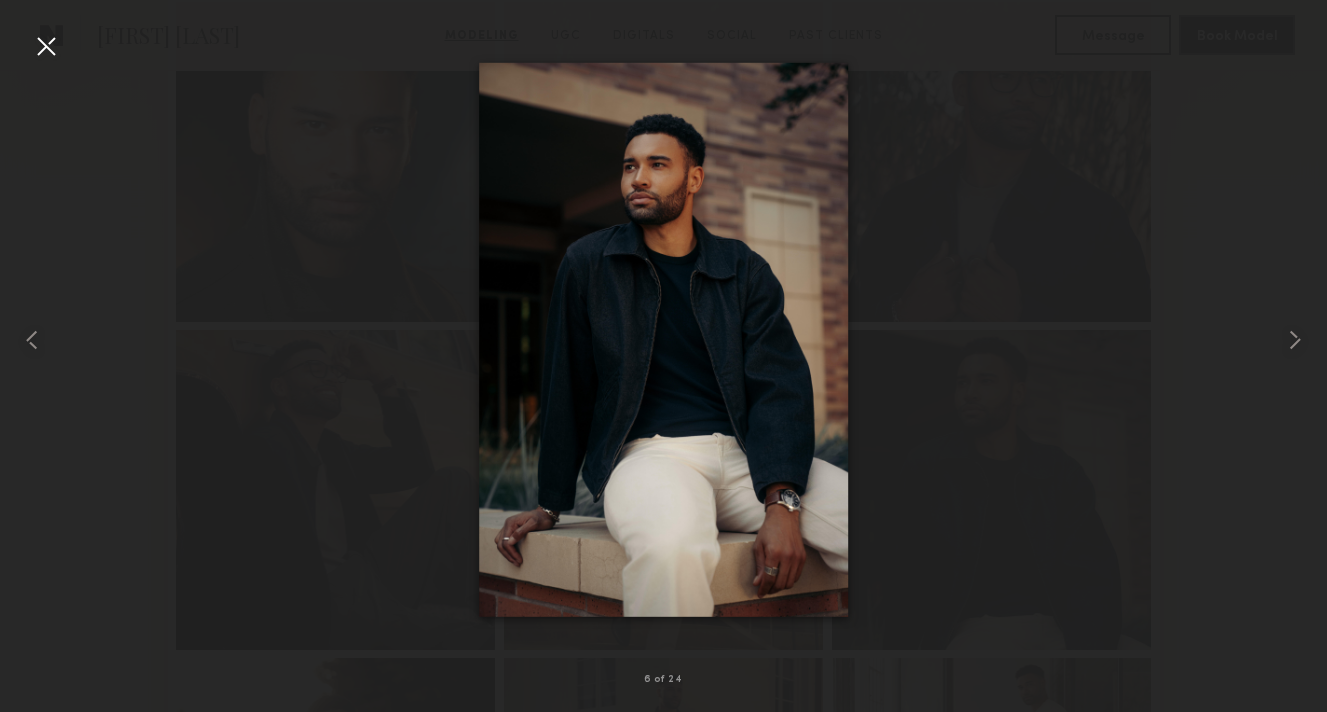 click at bounding box center [663, 340] 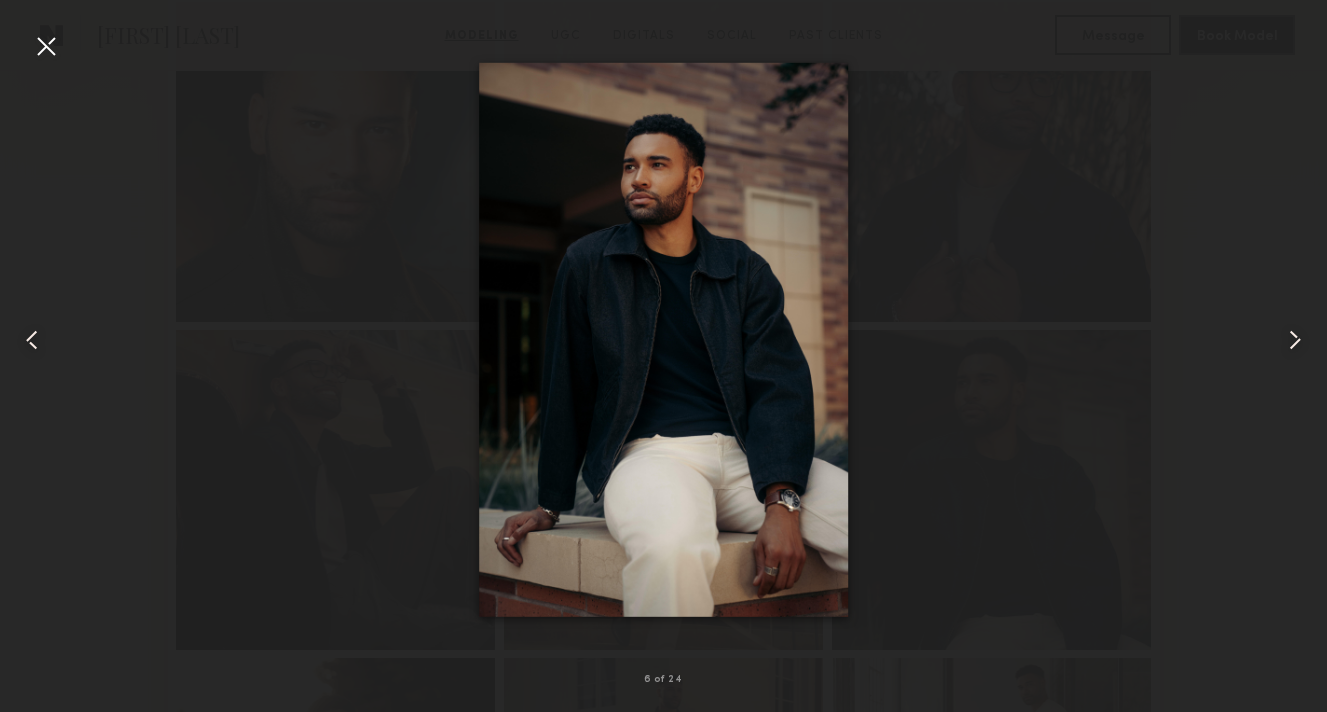 click at bounding box center (663, 340) 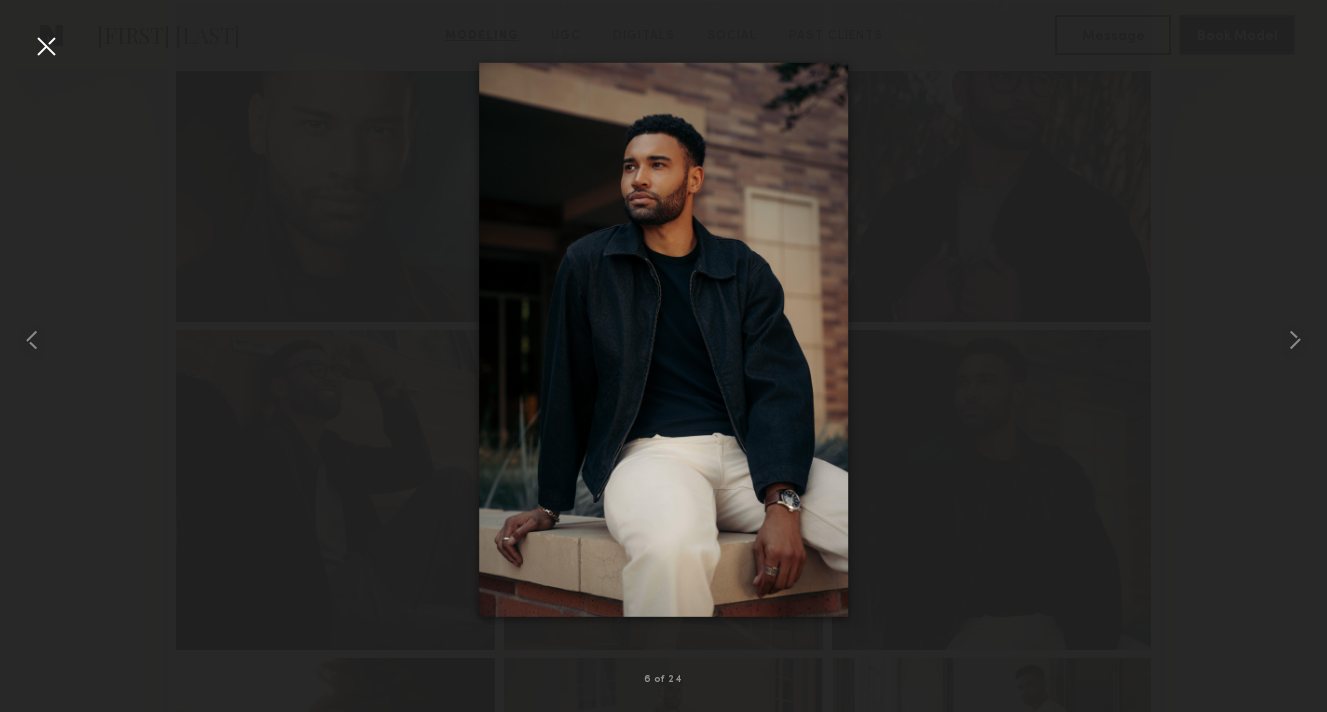 click at bounding box center [663, 340] 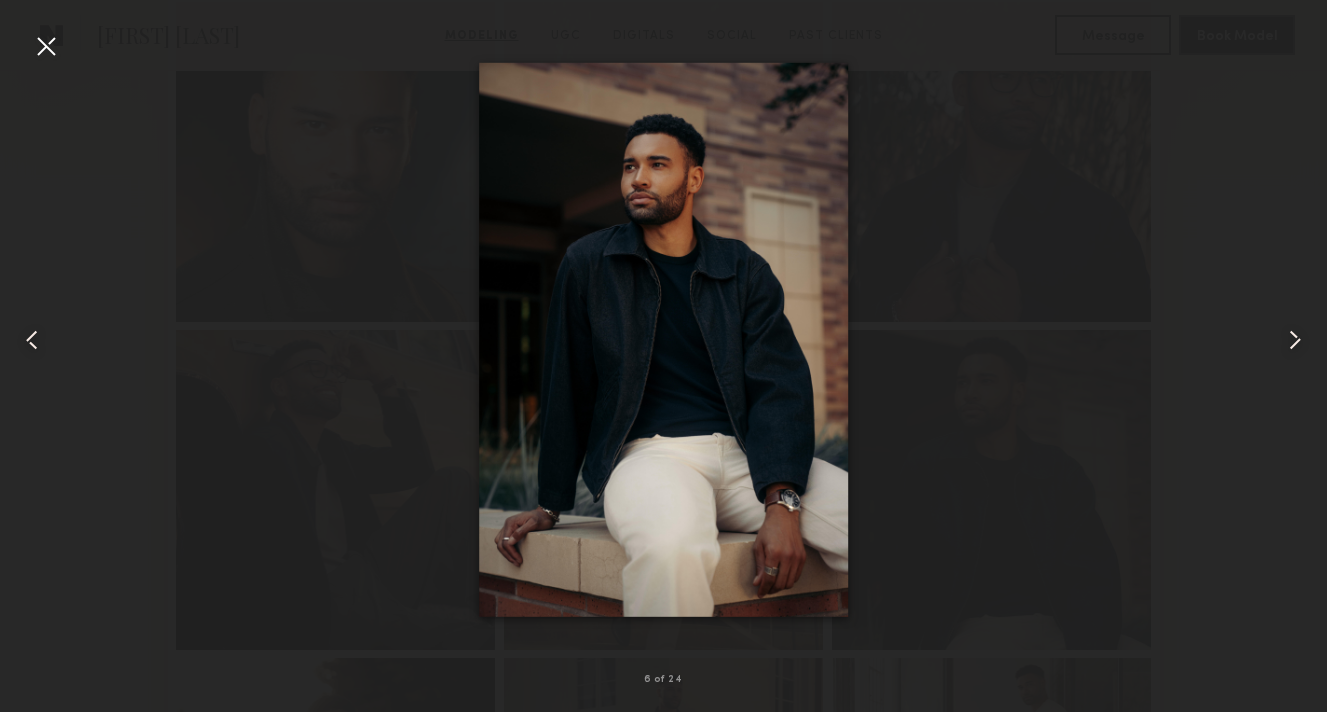click at bounding box center (46, 46) 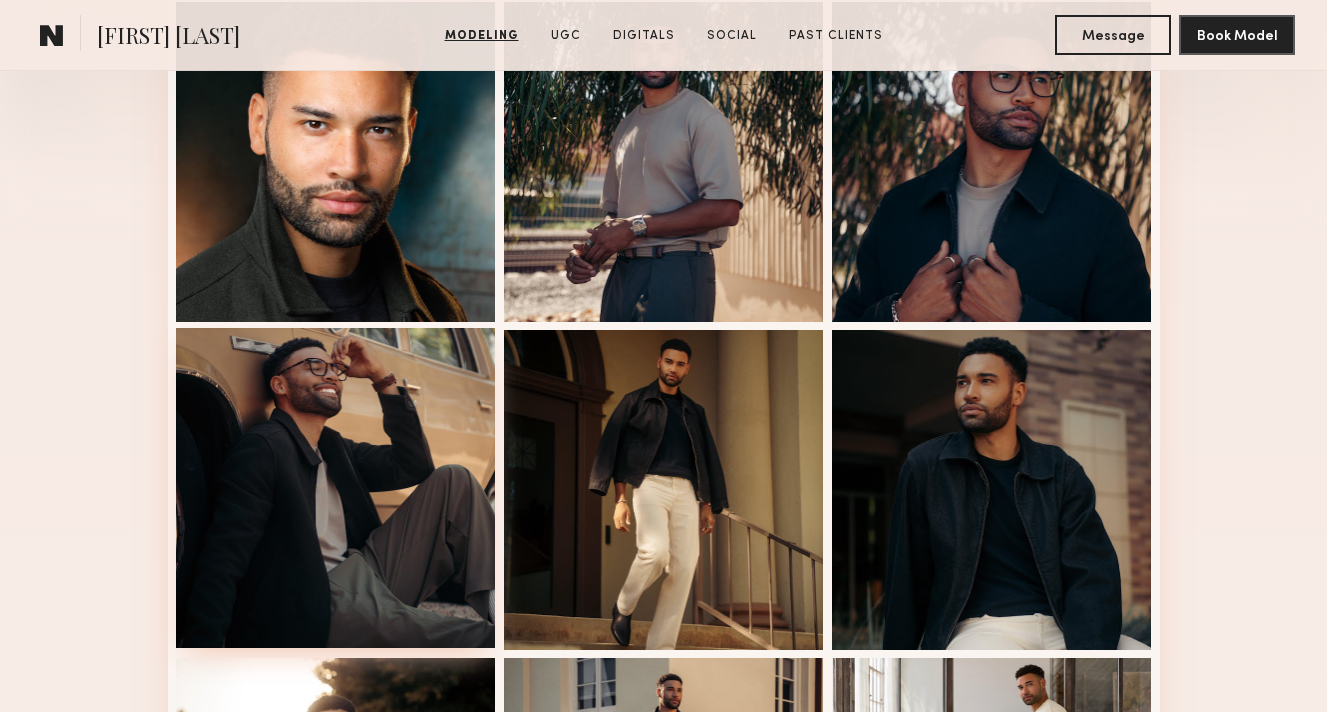 click at bounding box center [336, 488] 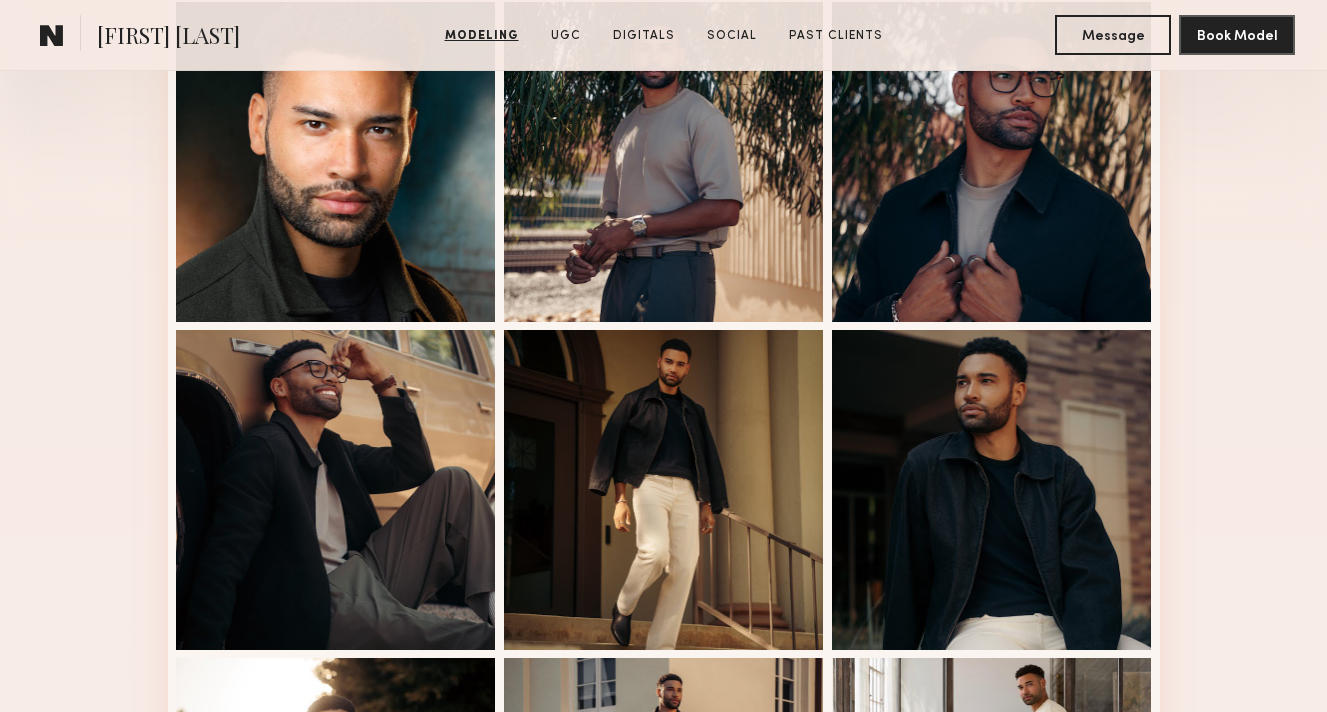 scroll, scrollTop: 0, scrollLeft: 0, axis: both 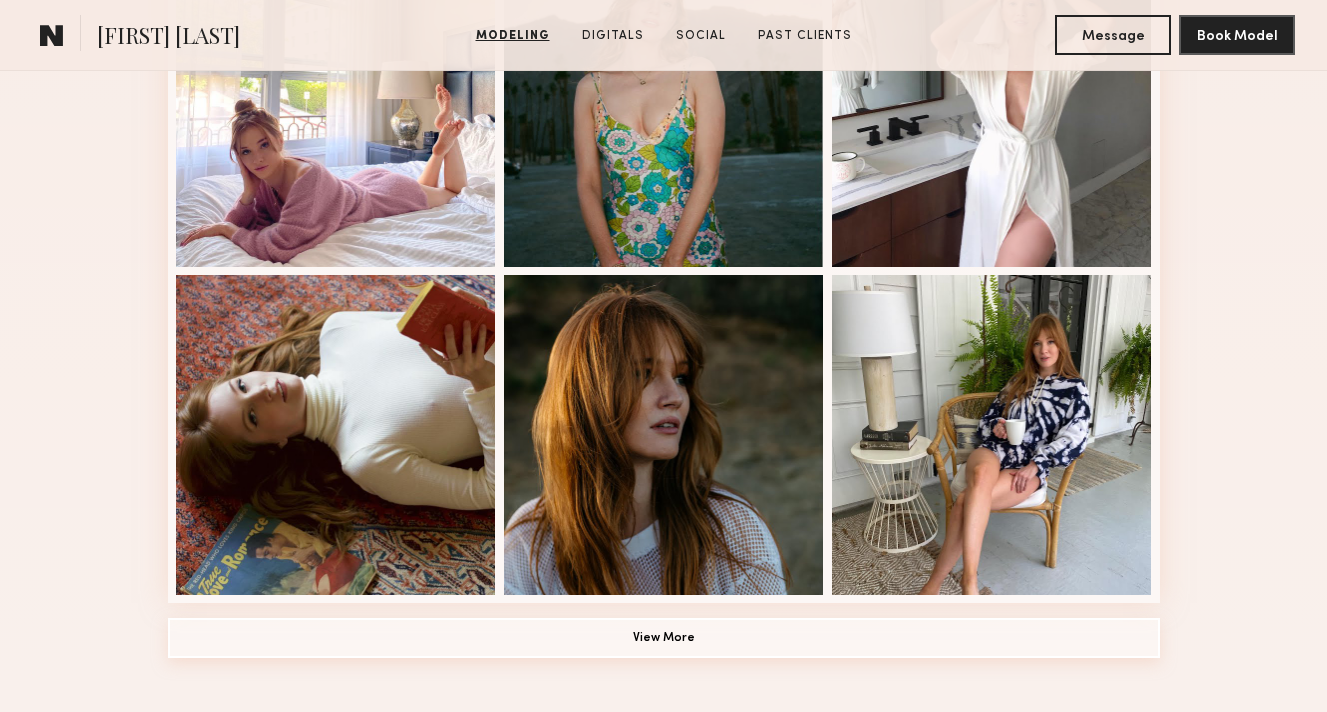 click on "View More" 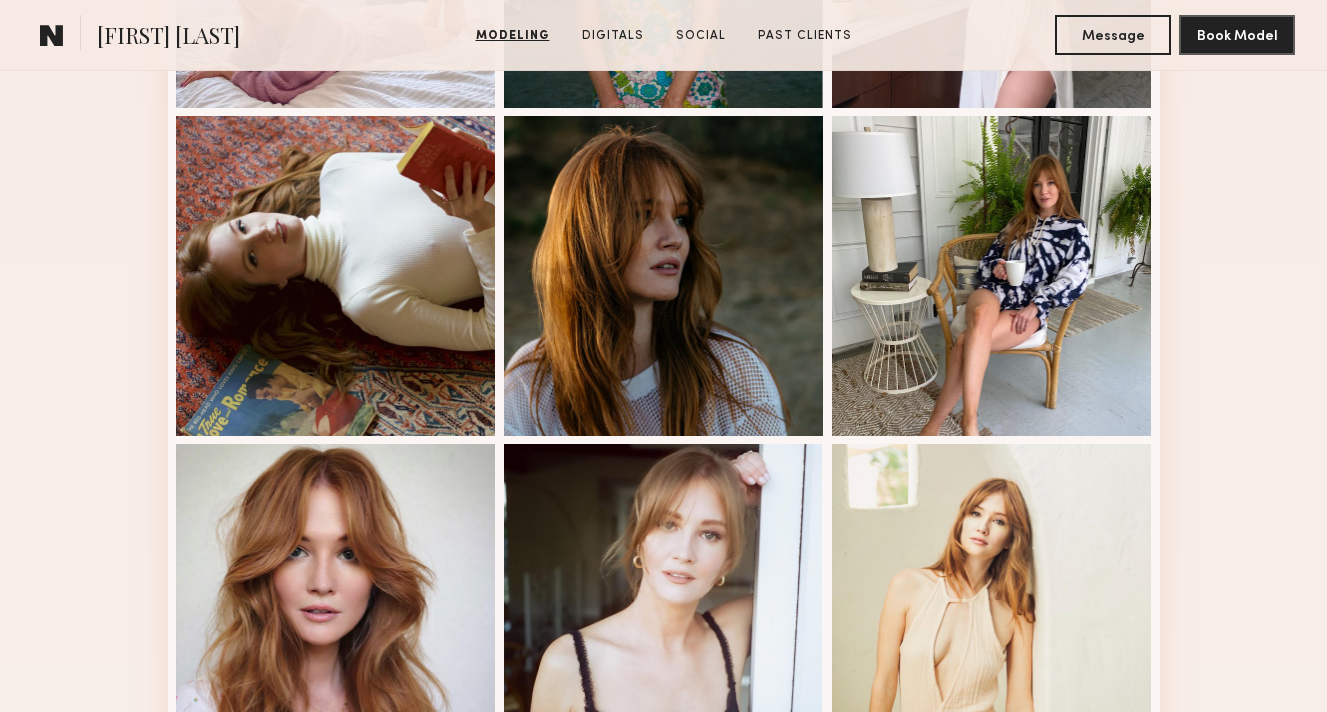 scroll, scrollTop: 1460, scrollLeft: 0, axis: vertical 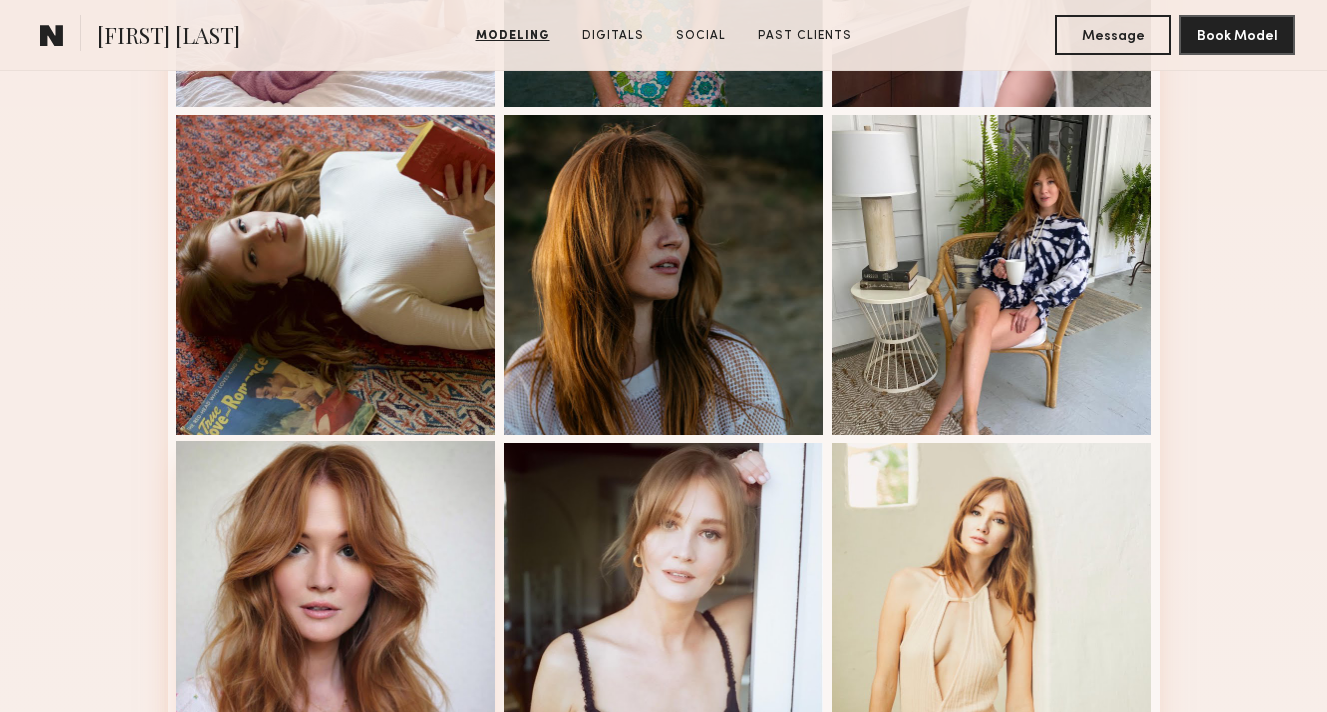 click at bounding box center (336, 601) 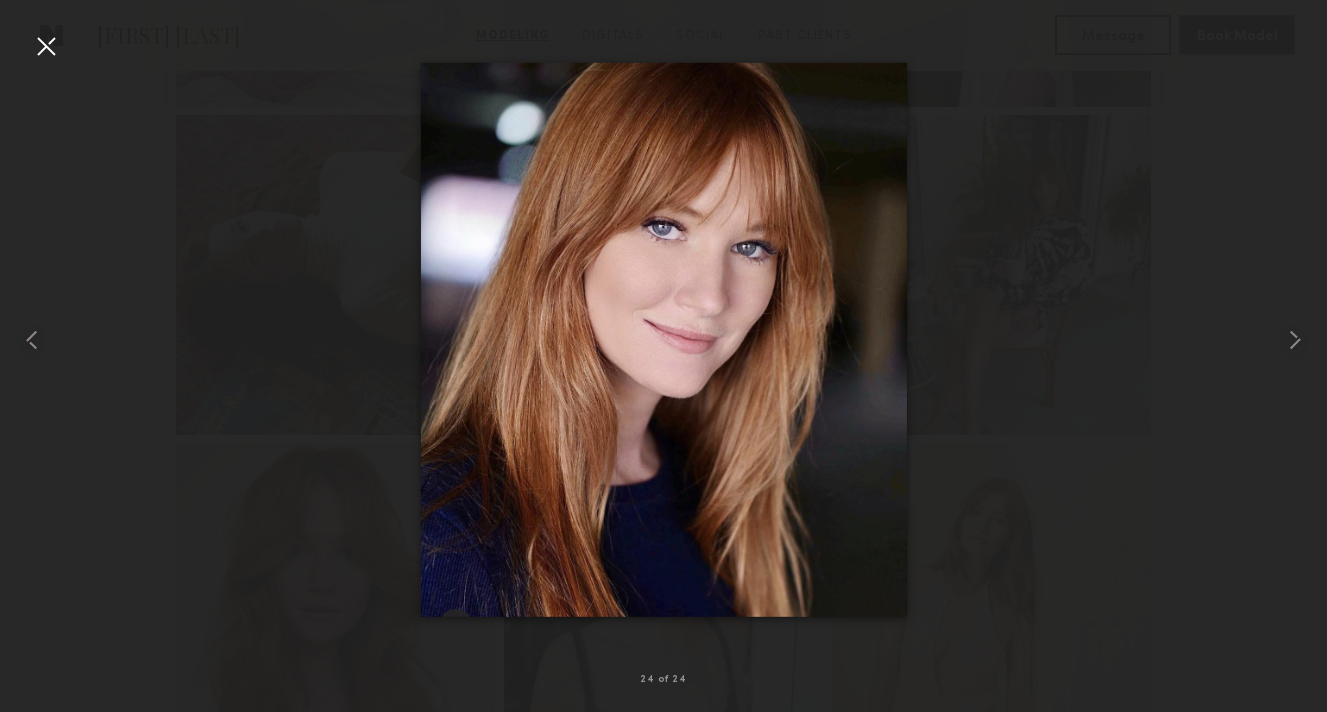 click at bounding box center [663, 340] 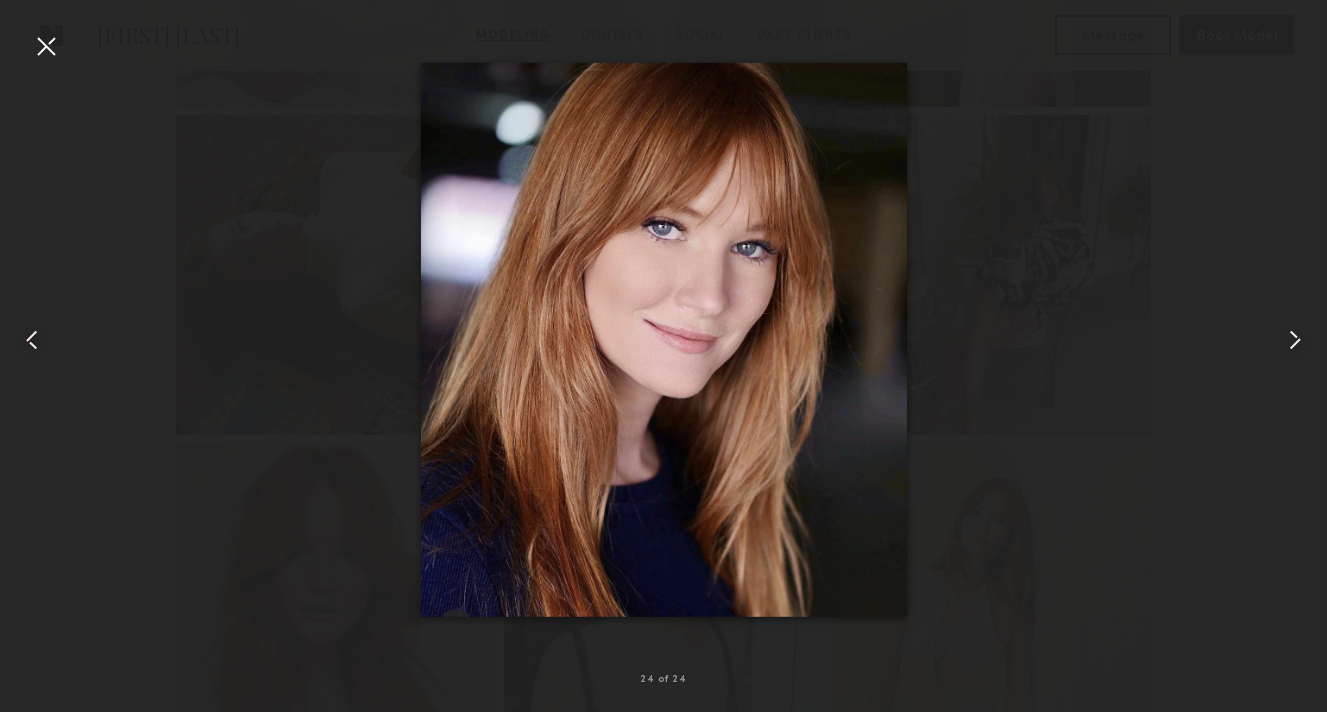 click at bounding box center [663, 340] 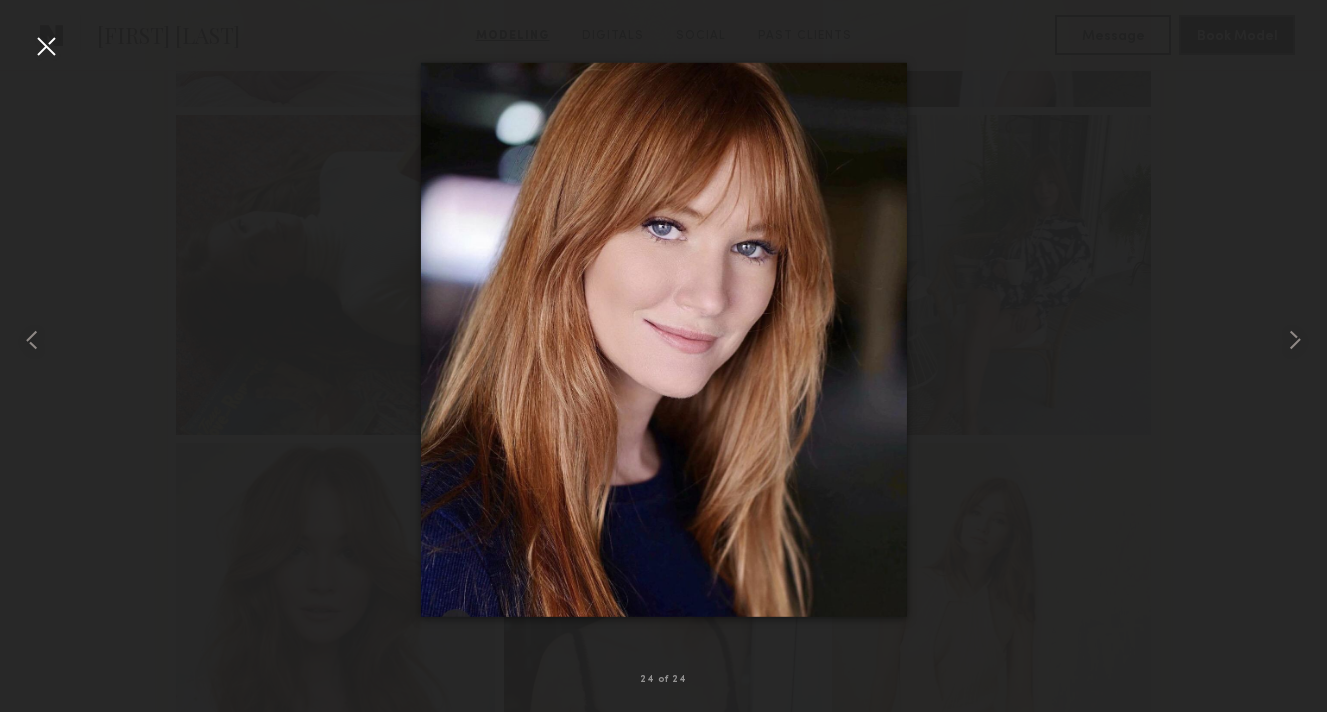 click at bounding box center (46, 46) 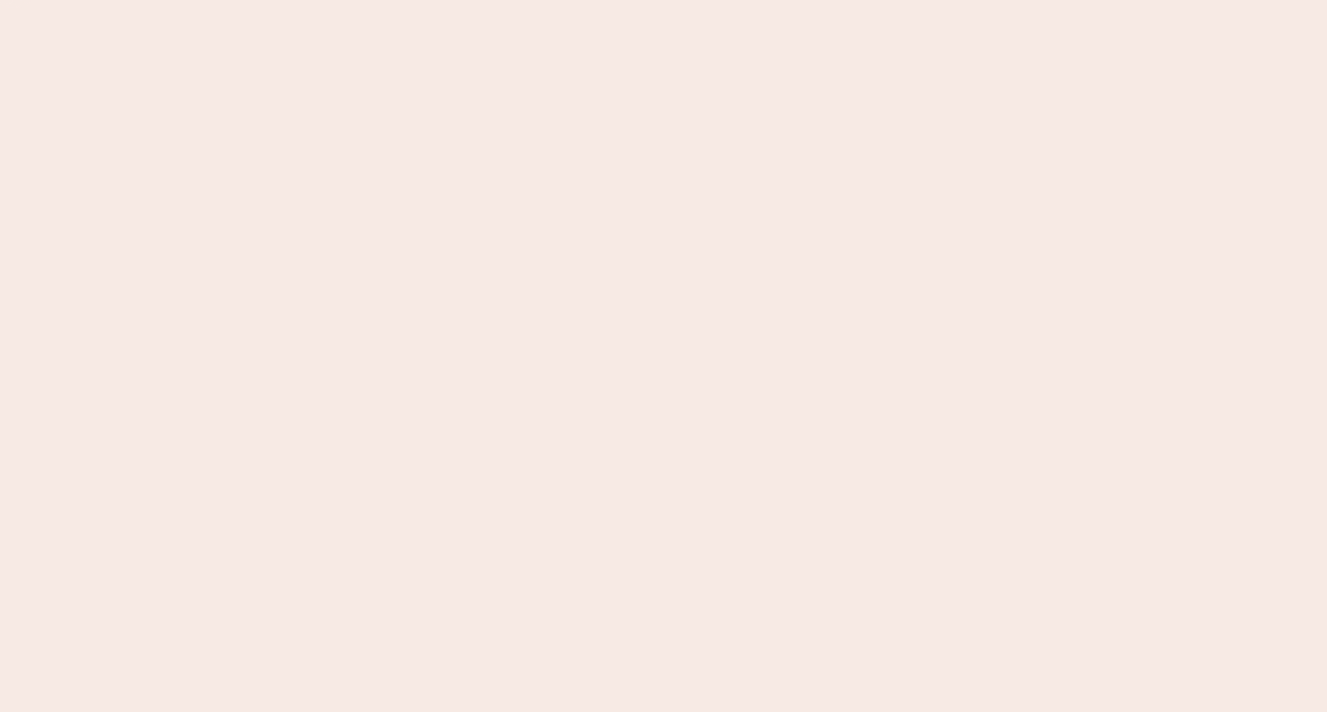 scroll, scrollTop: 0, scrollLeft: 0, axis: both 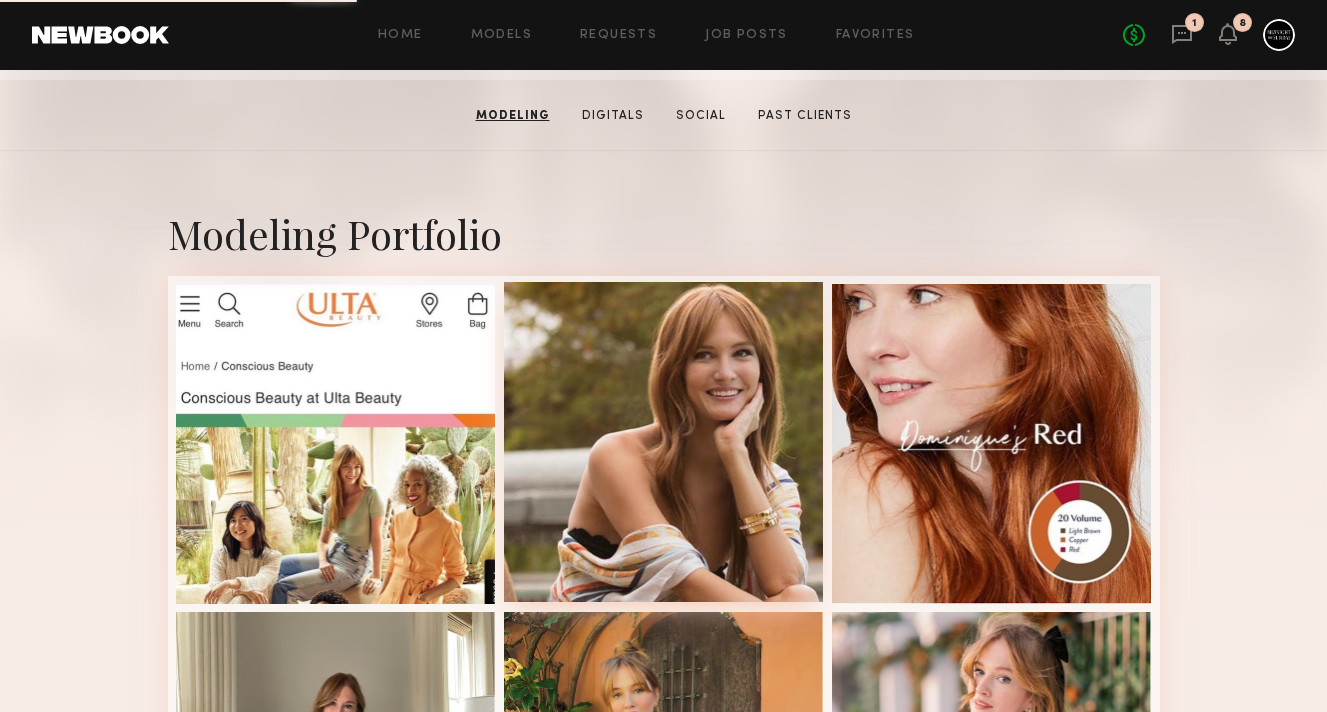 click at bounding box center [664, 442] 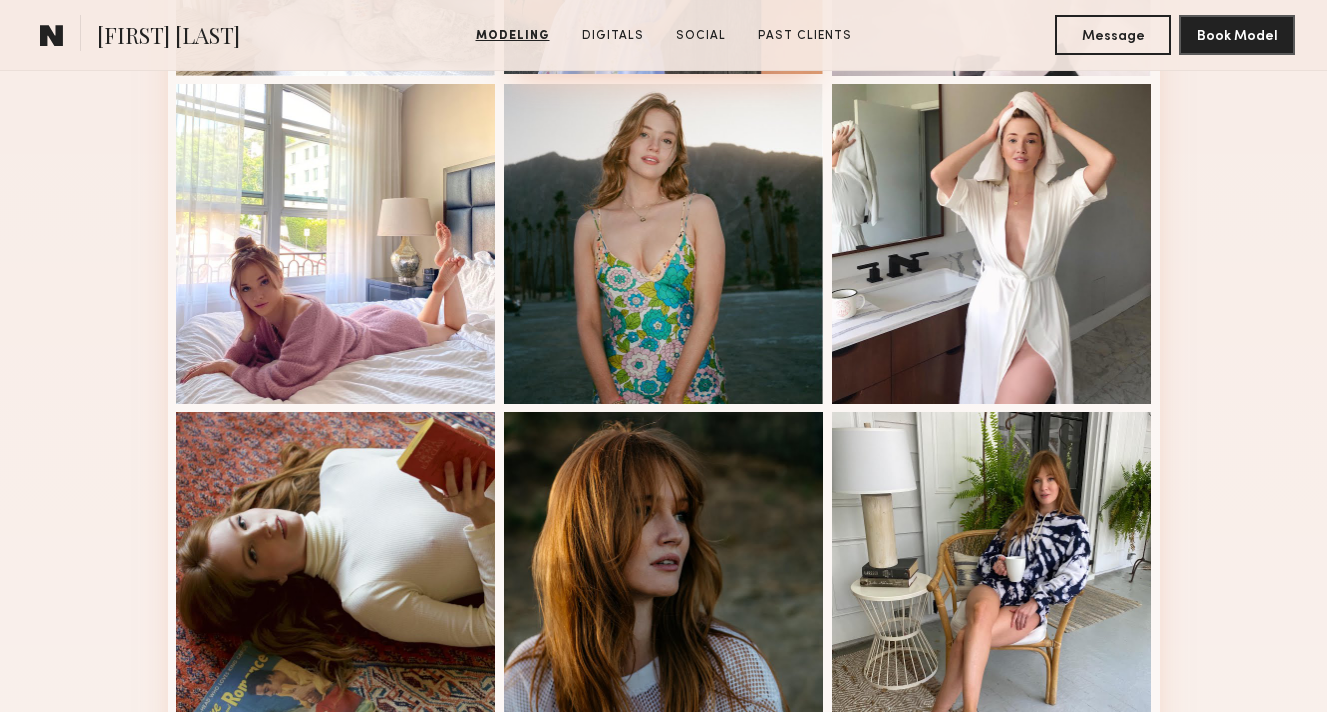 scroll, scrollTop: 1165, scrollLeft: 0, axis: vertical 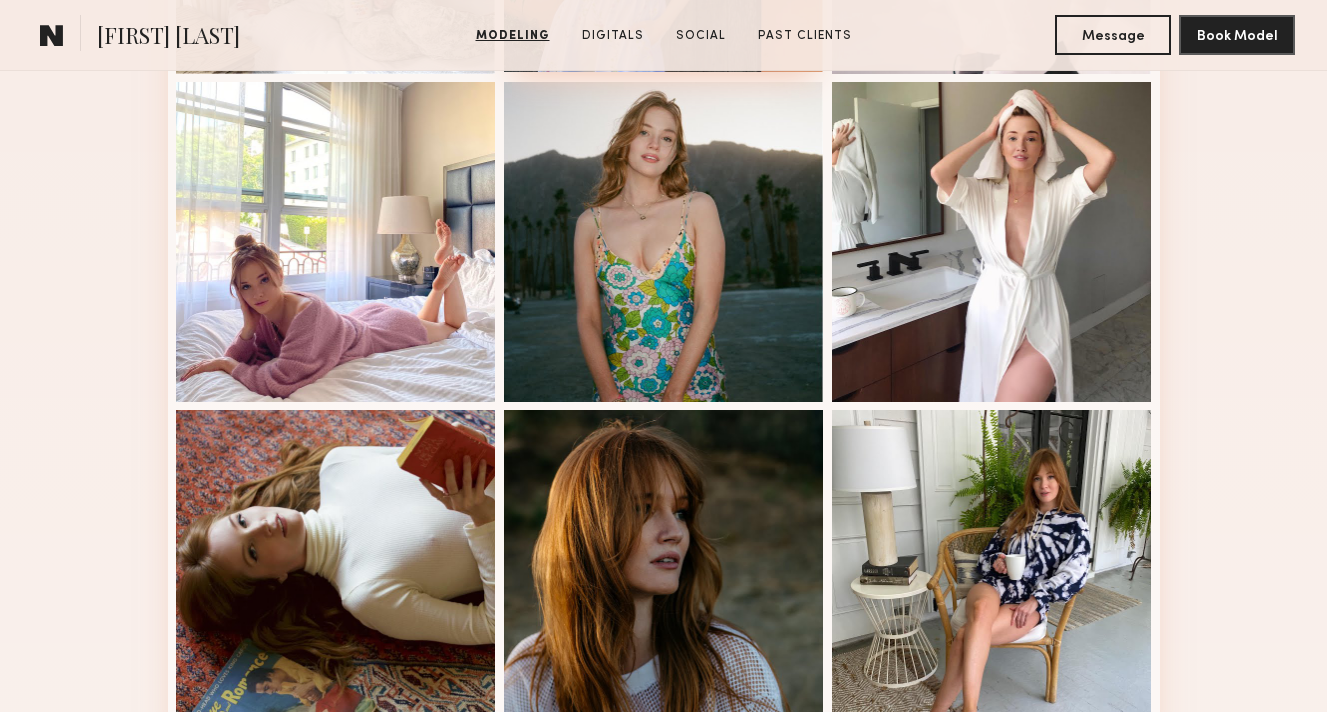 click at bounding box center (664, 570) 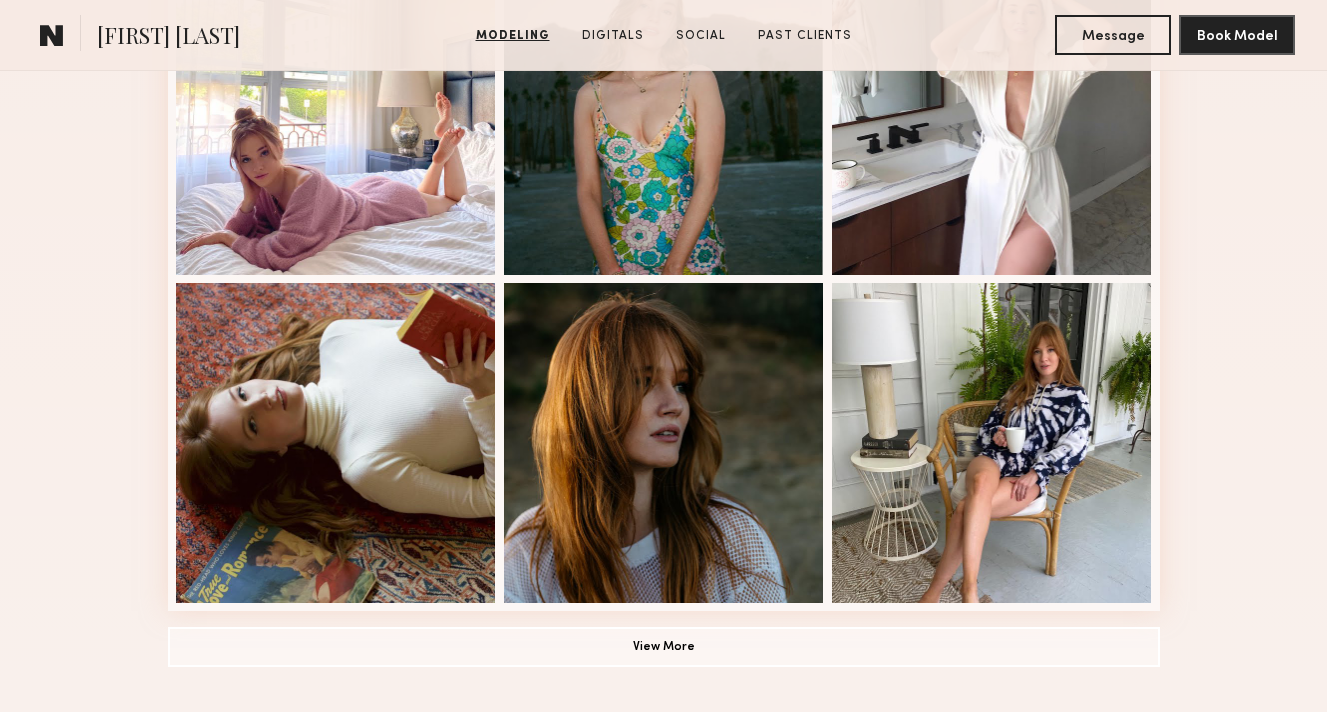 scroll, scrollTop: 1482, scrollLeft: 0, axis: vertical 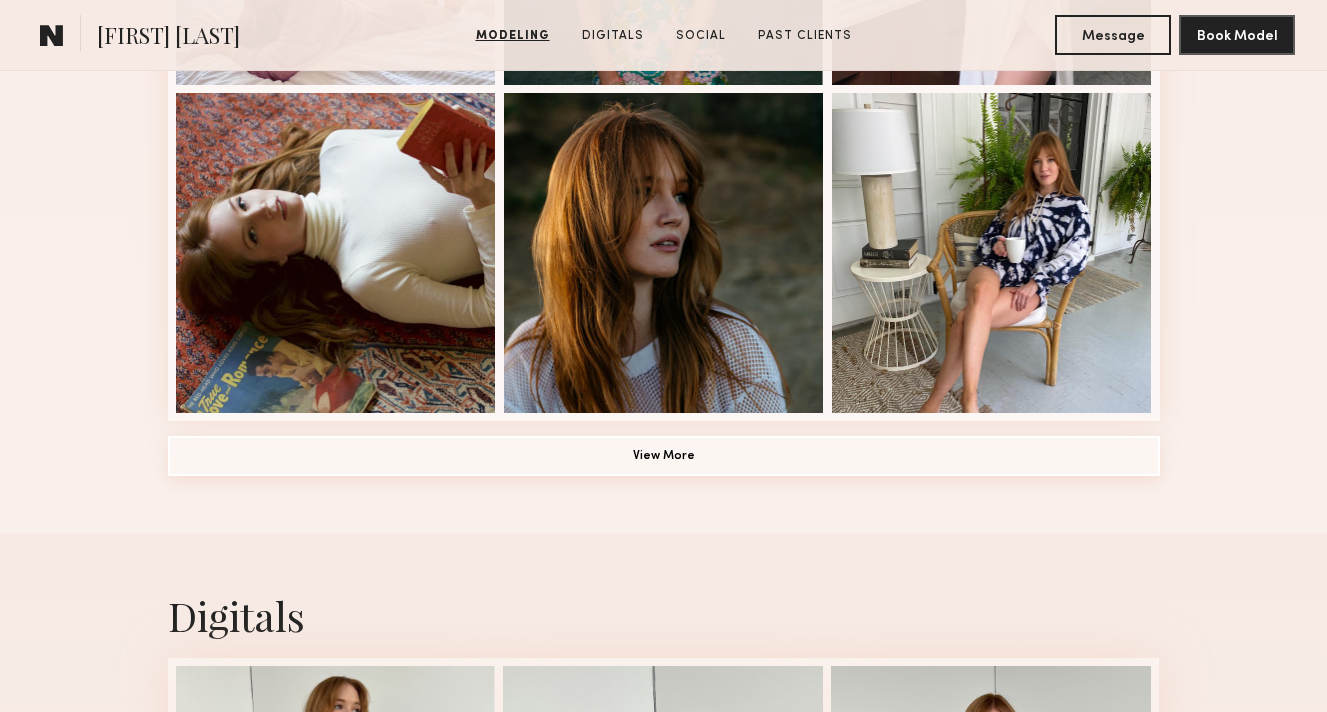 click on "View More" 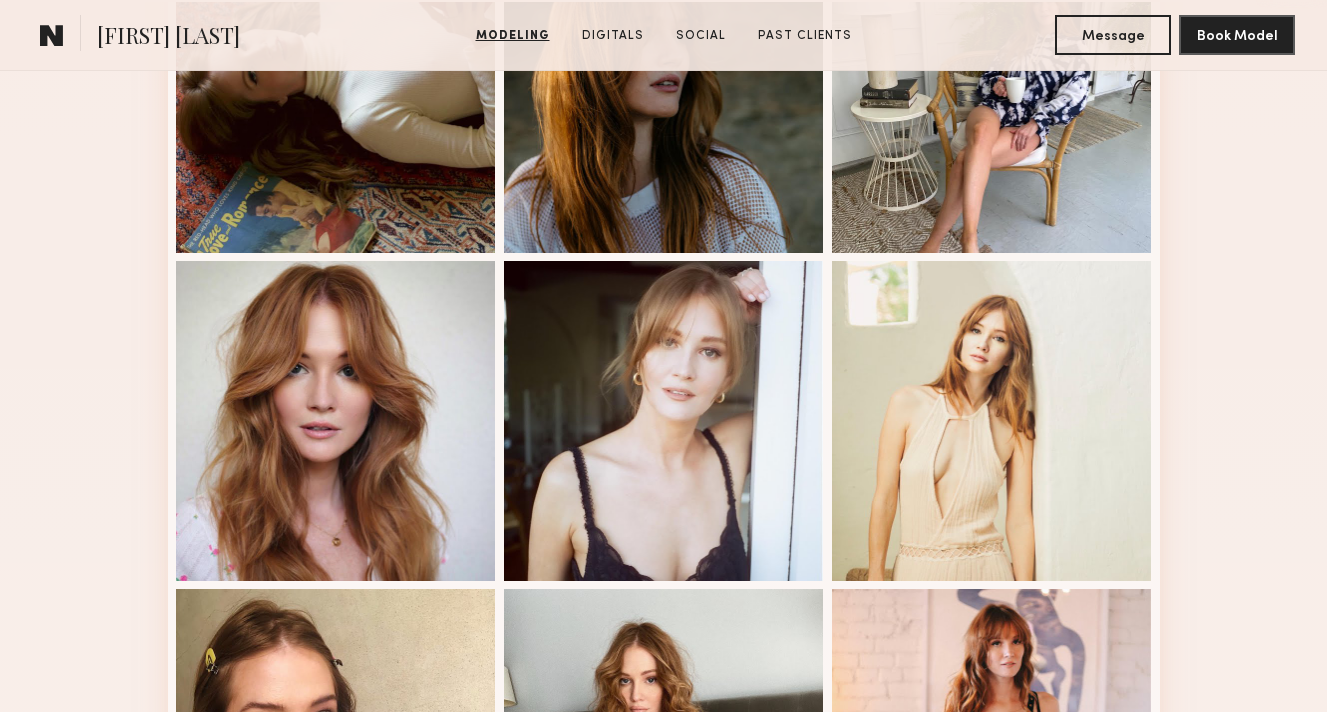 scroll, scrollTop: 1784, scrollLeft: 0, axis: vertical 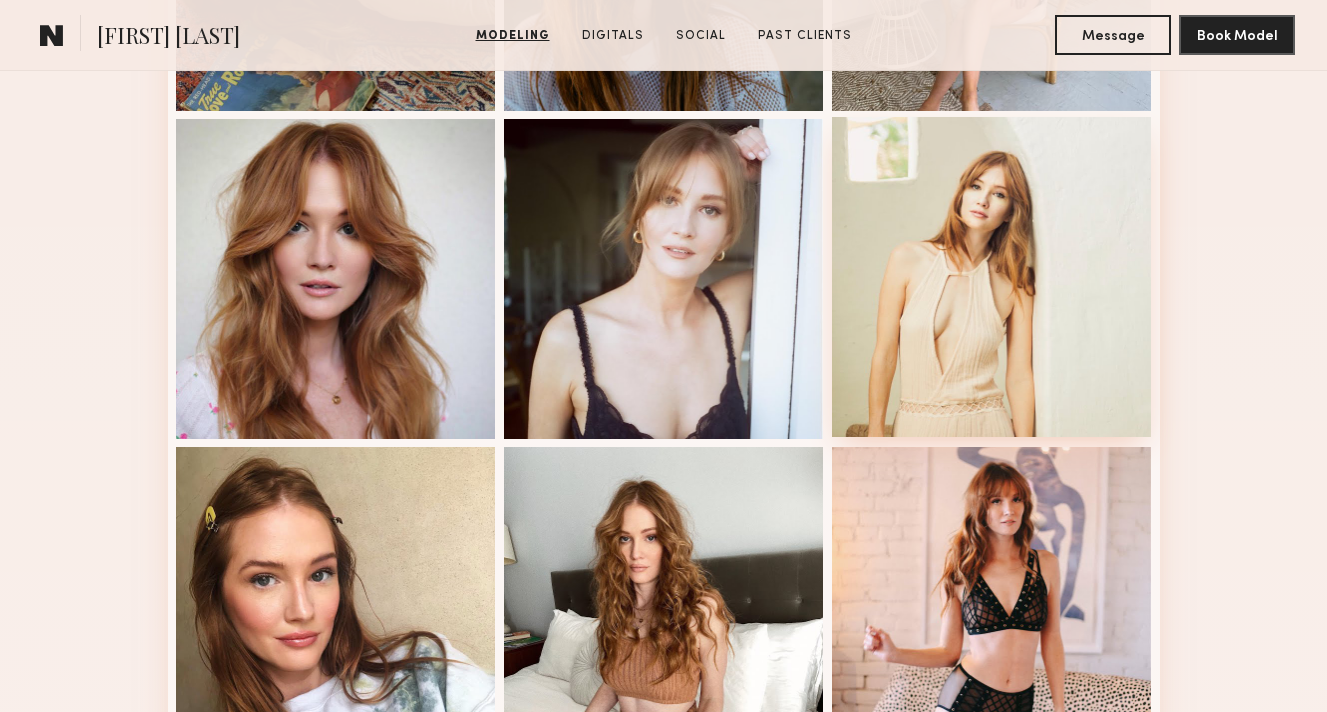 click at bounding box center (992, 277) 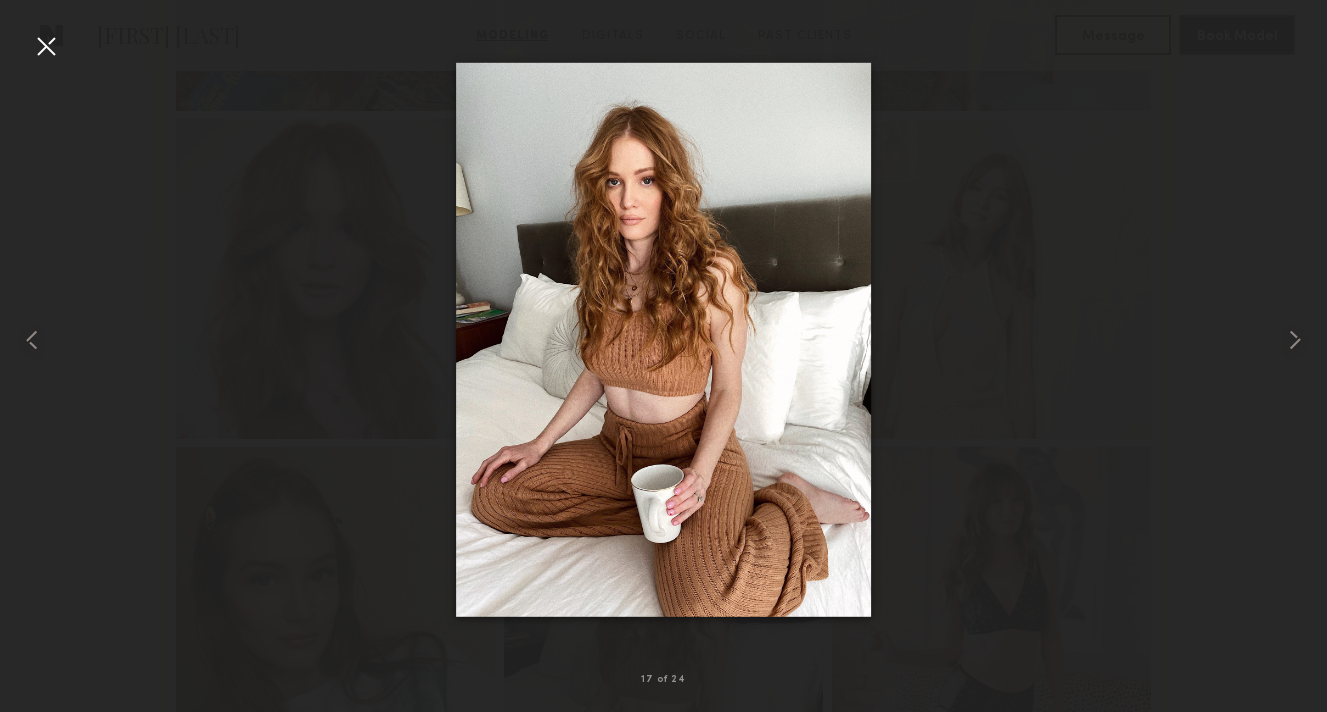 click at bounding box center (663, 340) 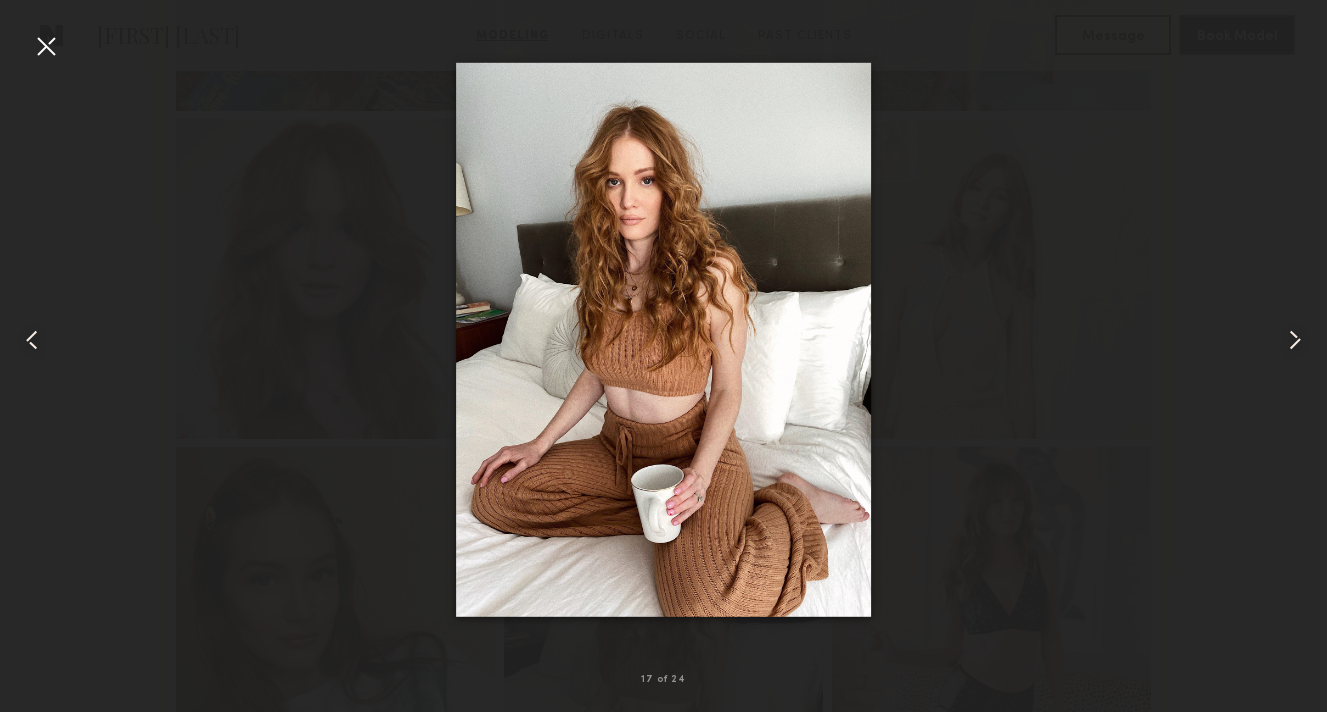 click at bounding box center [663, 340] 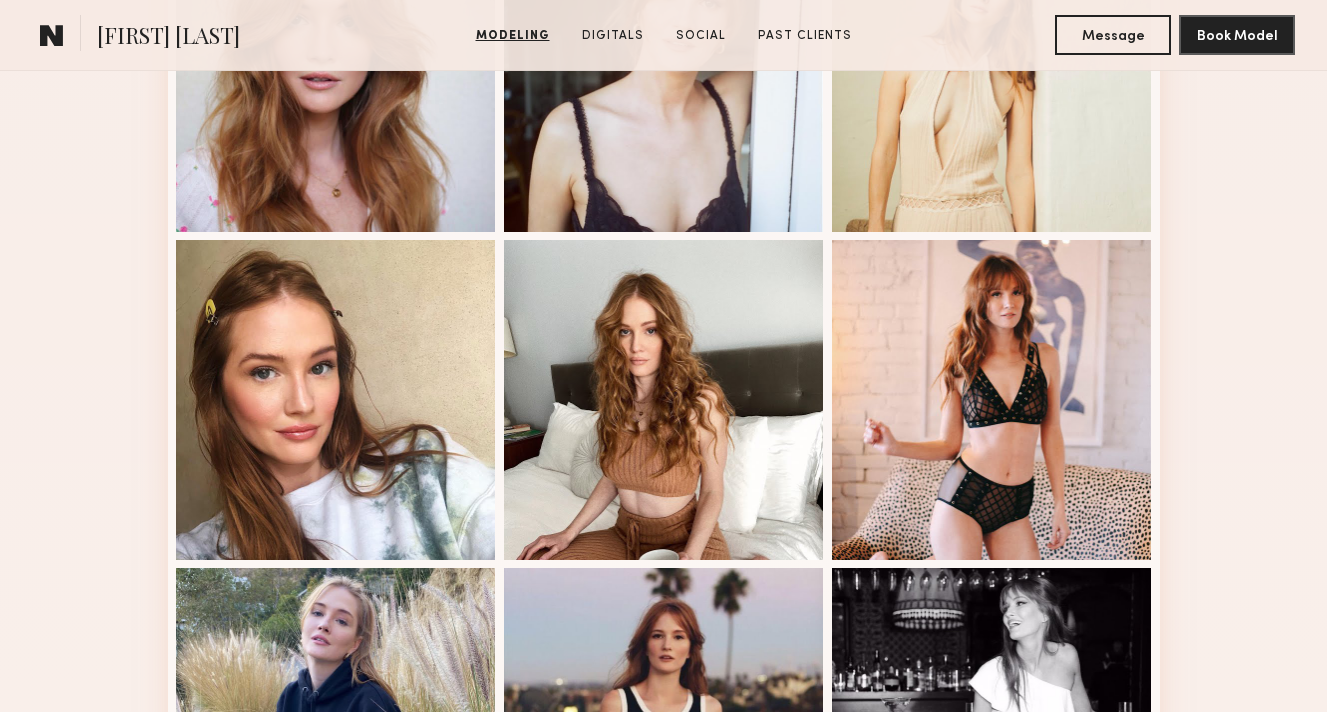 scroll, scrollTop: 1688, scrollLeft: 0, axis: vertical 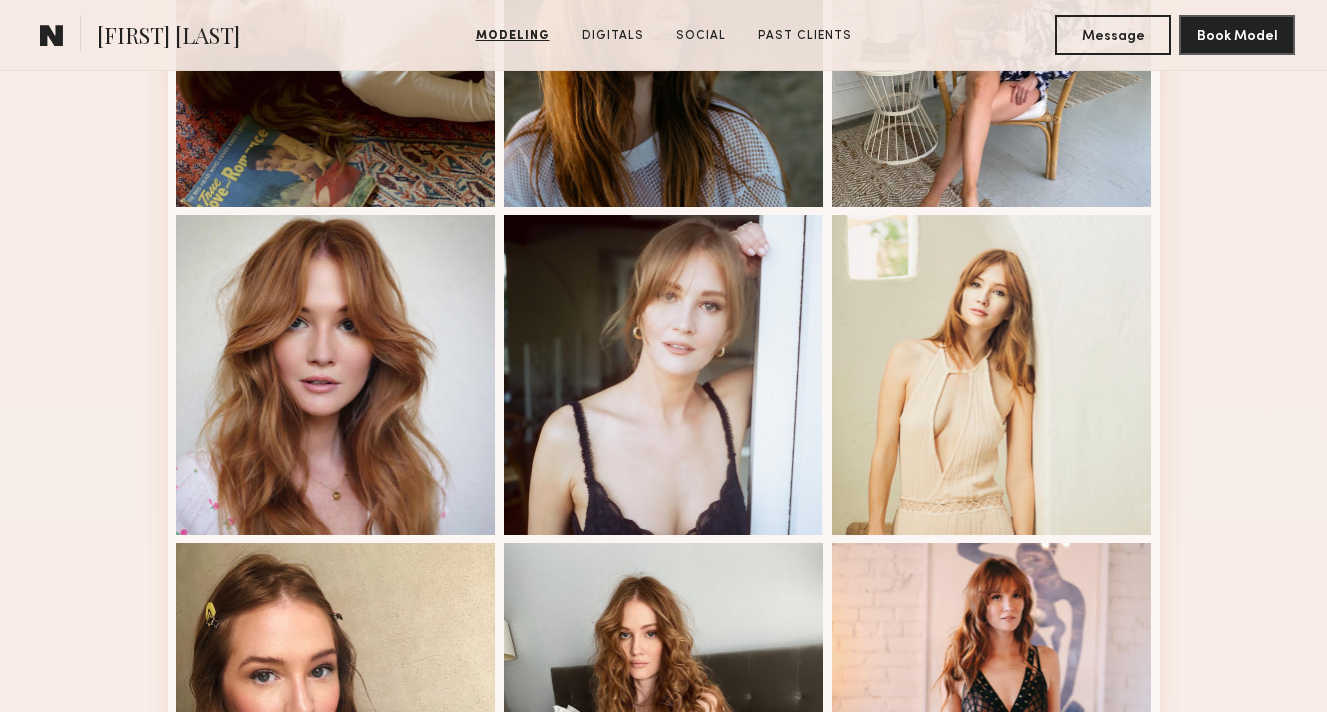 click at bounding box center (992, 375) 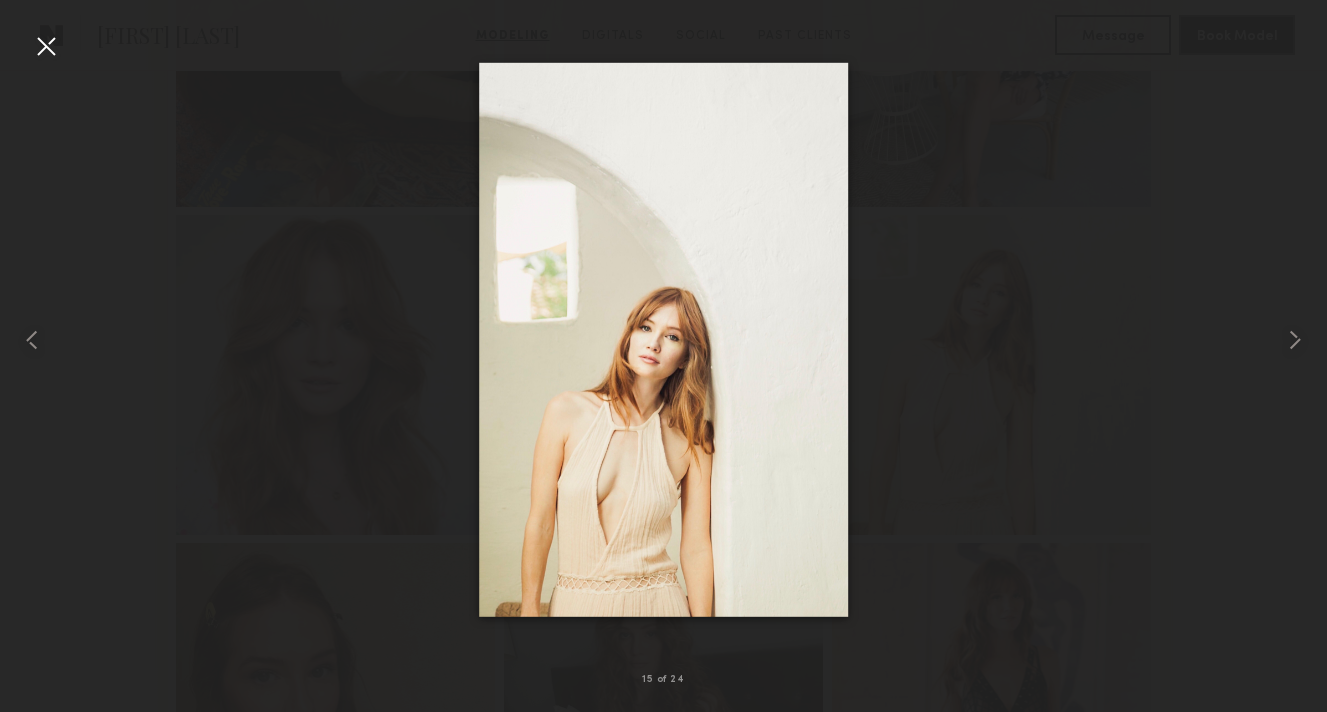 click at bounding box center (46, 46) 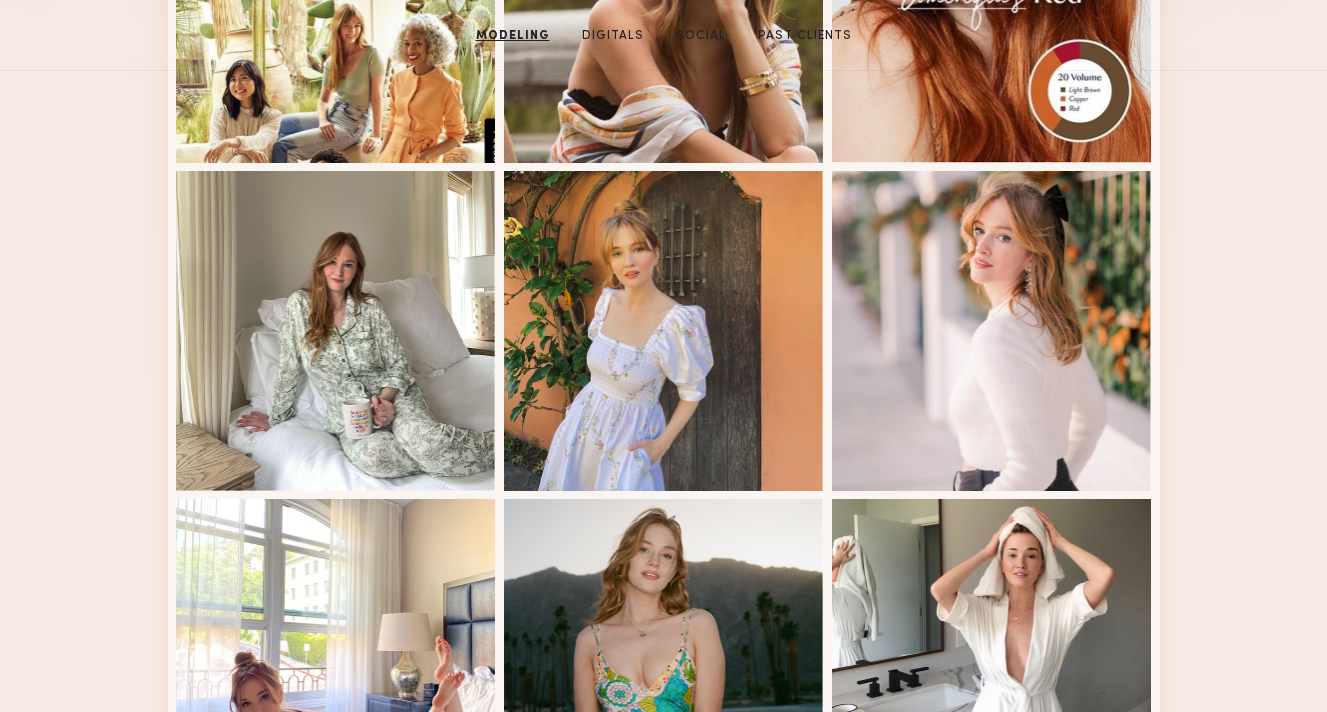 scroll, scrollTop: 0, scrollLeft: 0, axis: both 